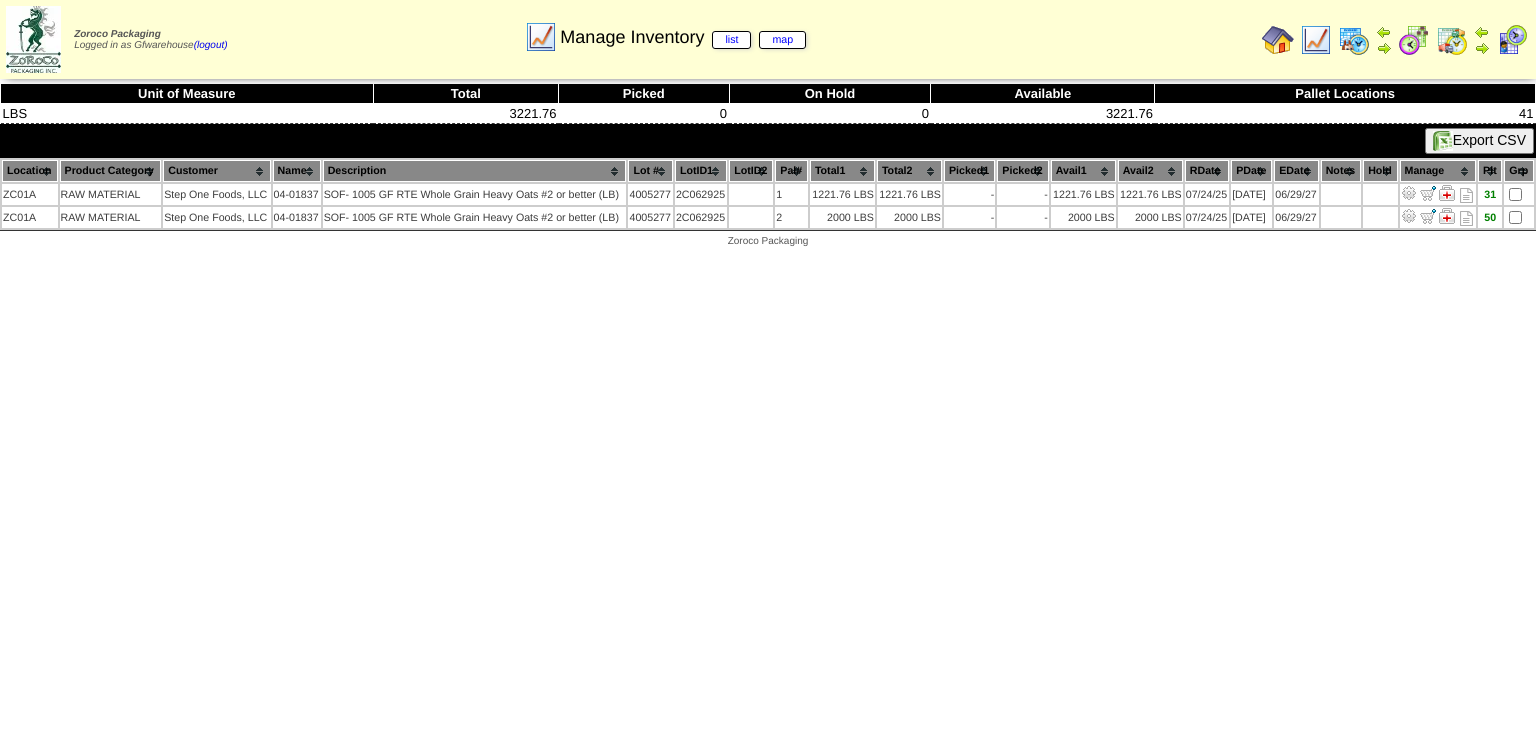 scroll, scrollTop: 0, scrollLeft: 0, axis: both 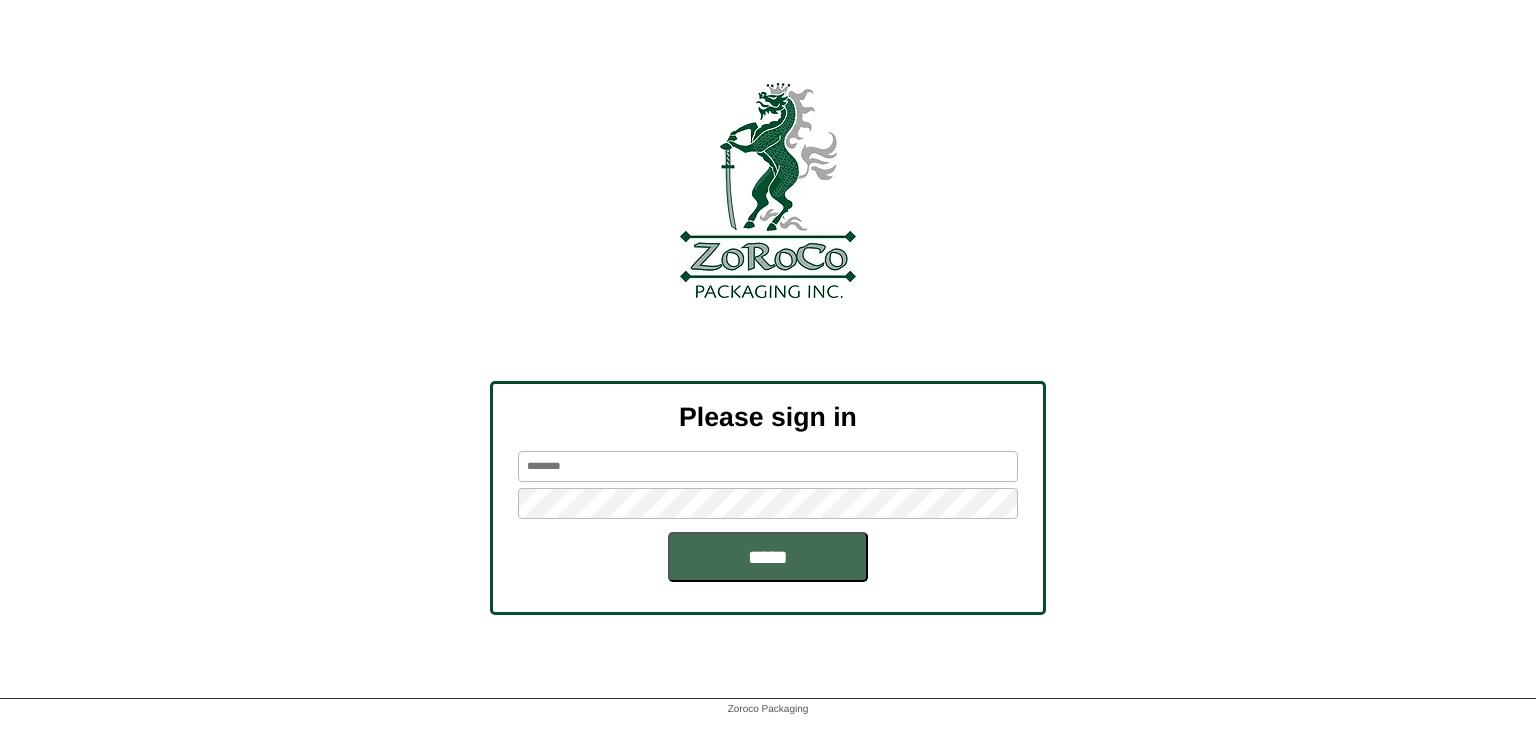 type on "**********" 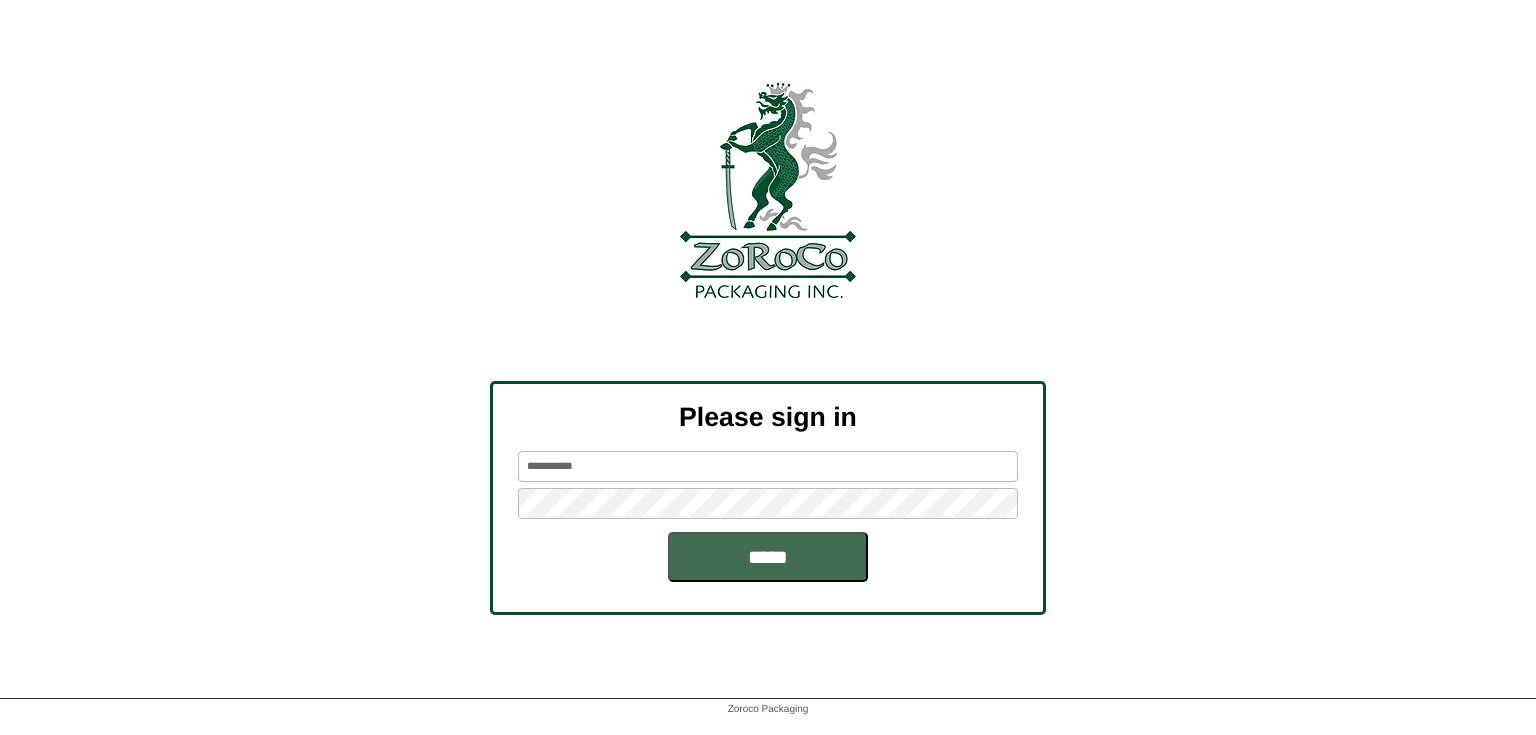 click on "*****" at bounding box center (768, 557) 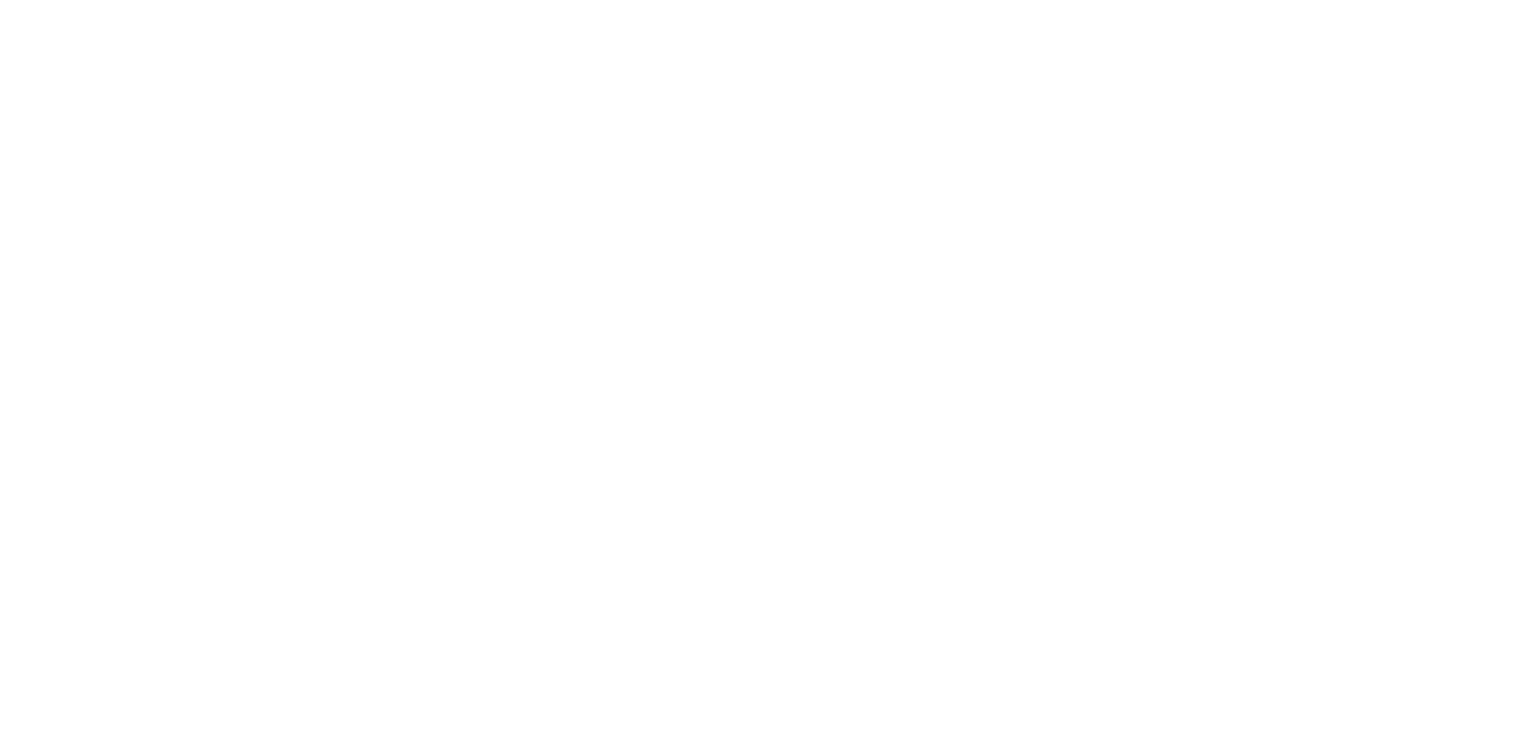 scroll, scrollTop: 0, scrollLeft: 0, axis: both 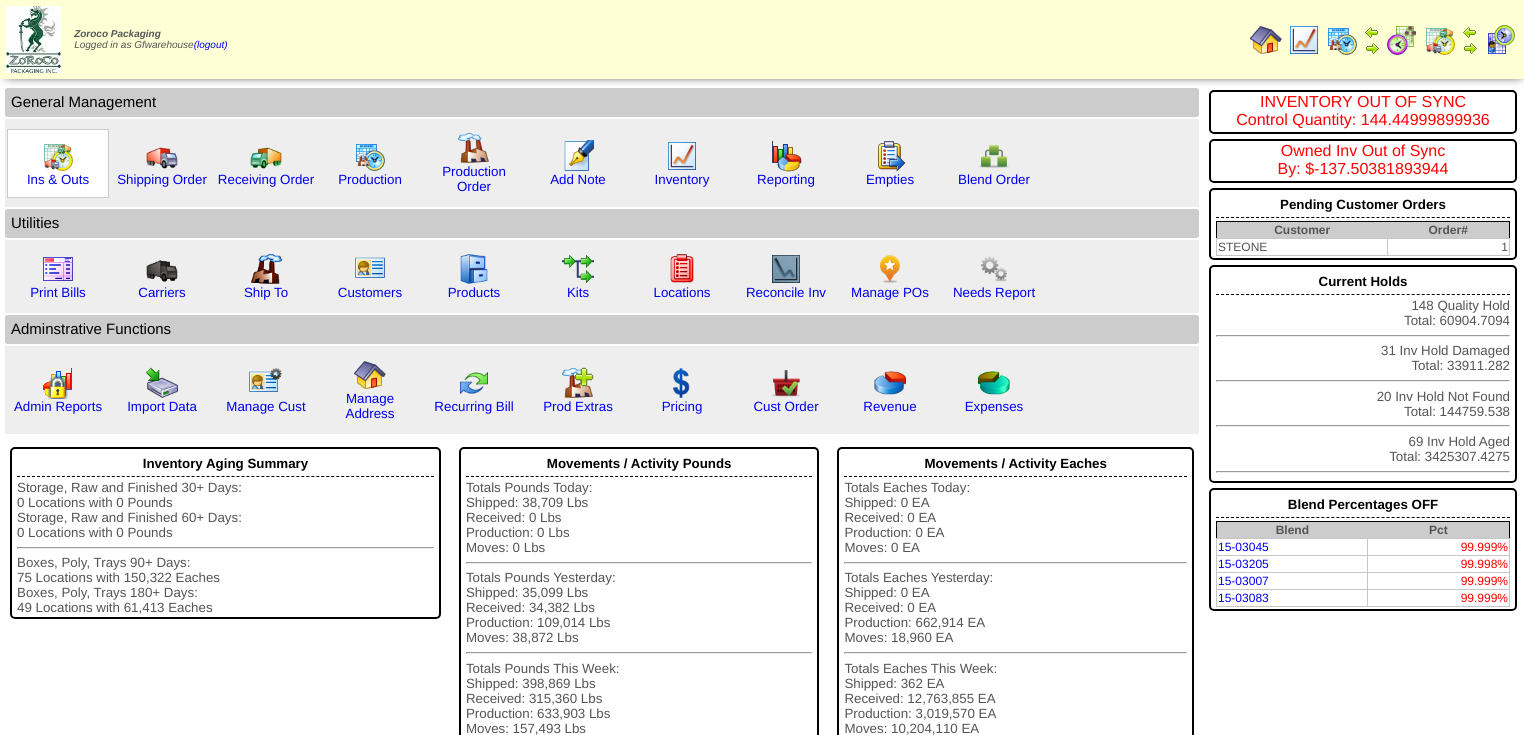 click on "Ins & Outs" at bounding box center [58, 163] 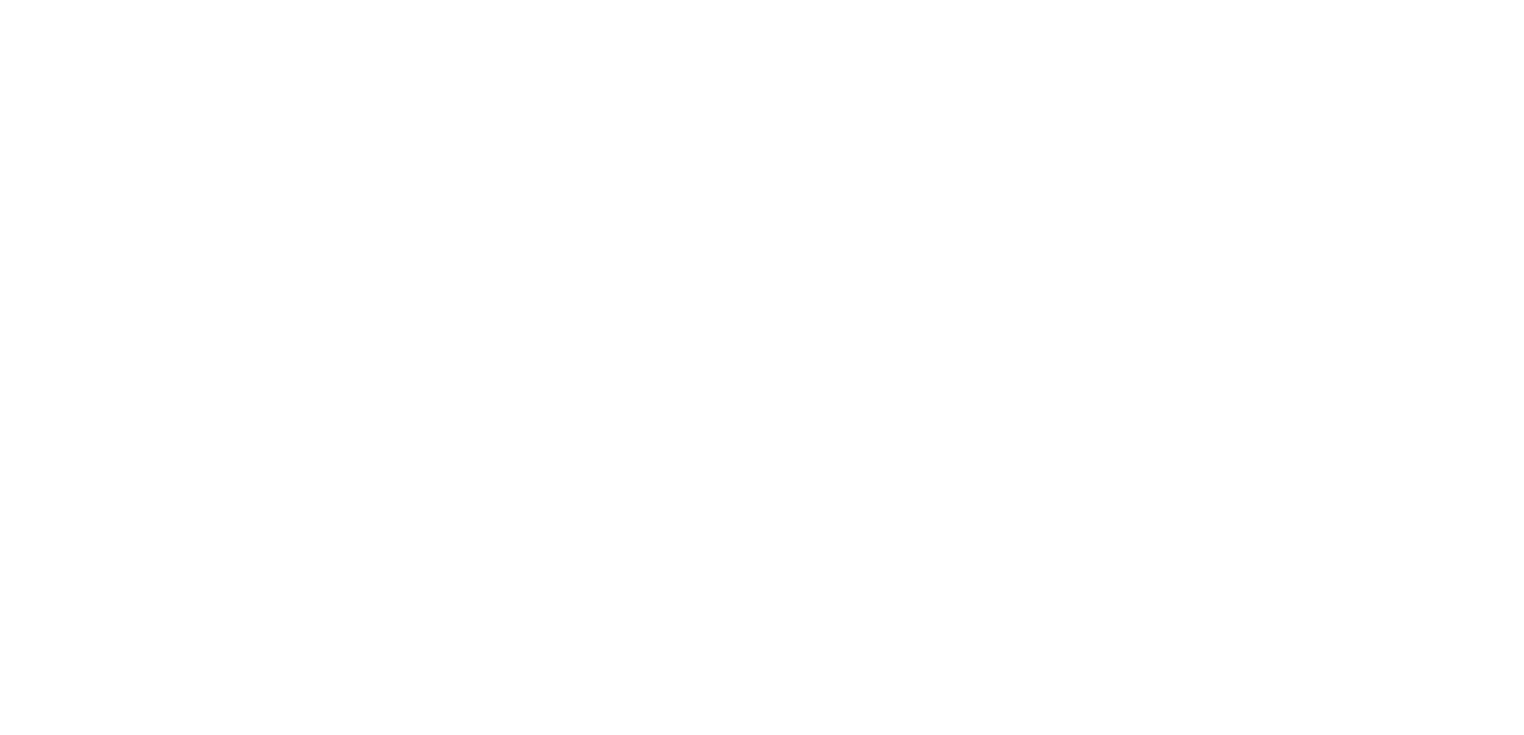 scroll, scrollTop: 0, scrollLeft: 0, axis: both 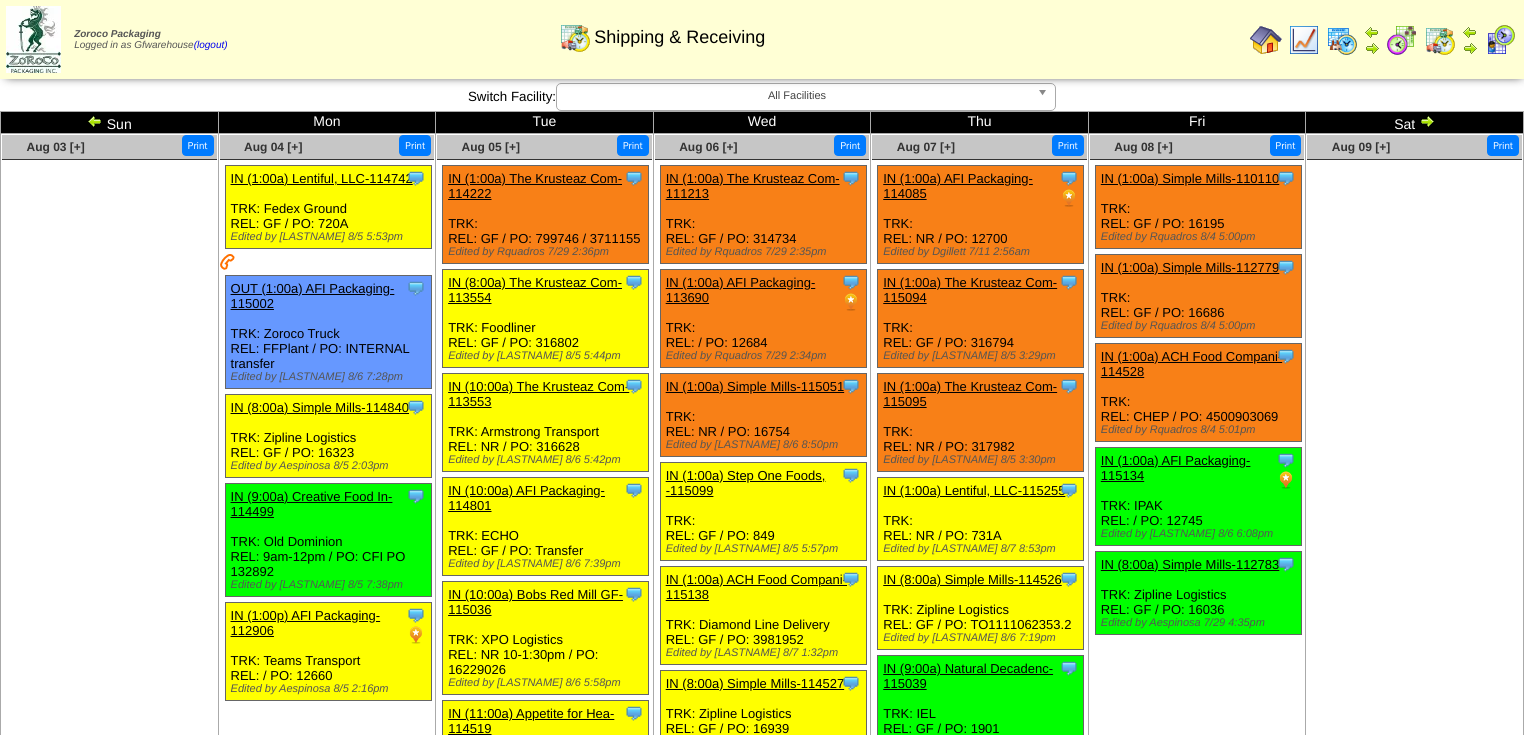 drag, startPoint x: 57, startPoint y: 590, endPoint x: 66, endPoint y: 551, distance: 40.024994 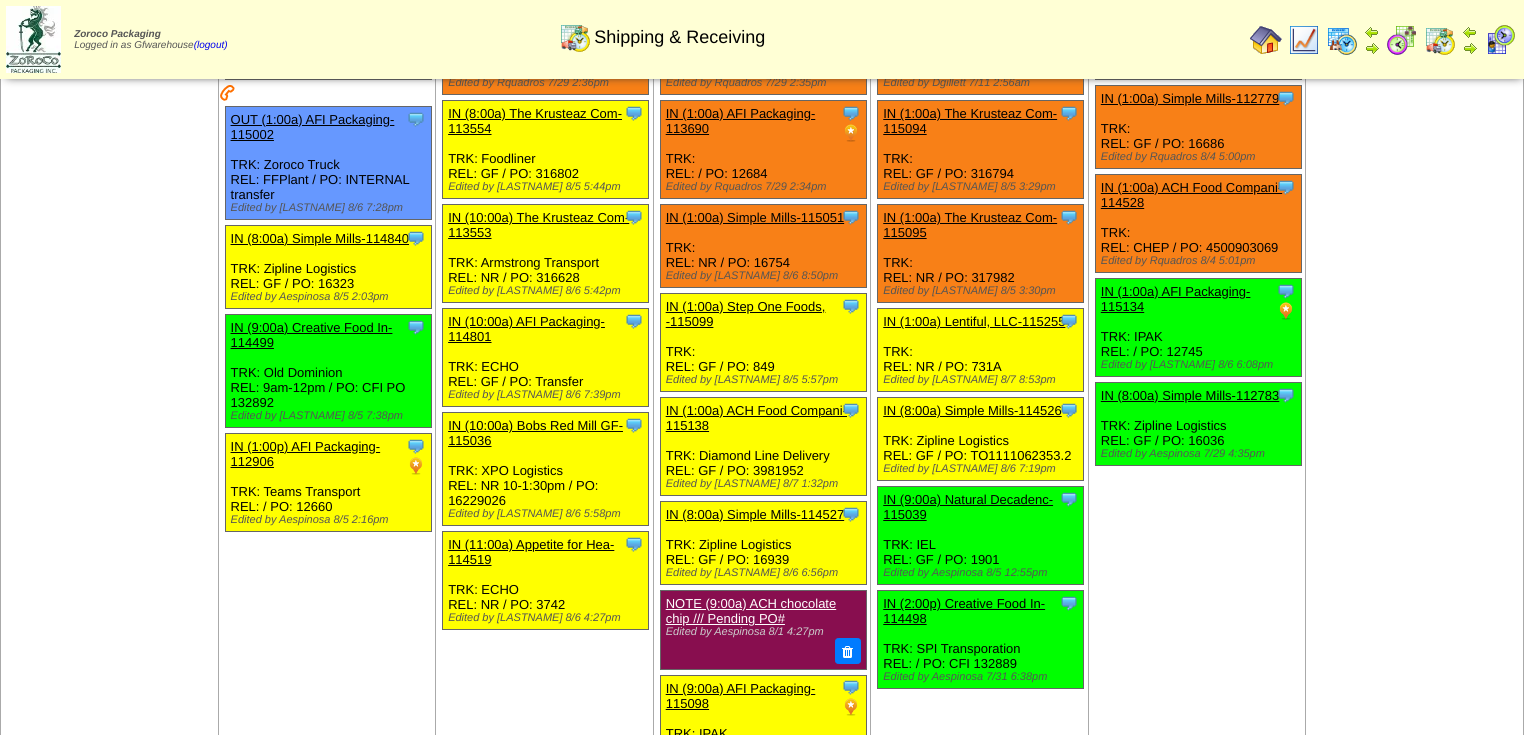 scroll, scrollTop: 0, scrollLeft: 0, axis: both 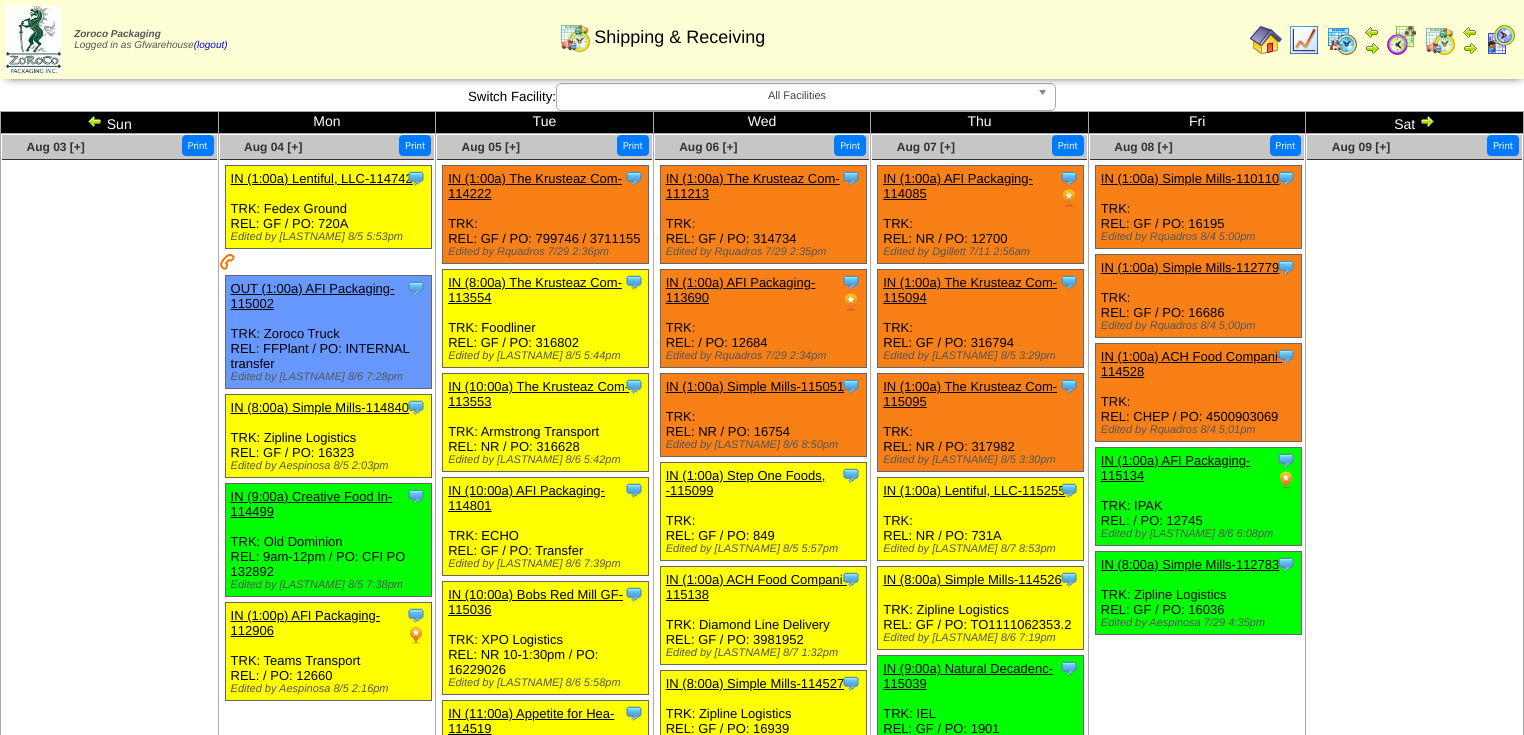 click at bounding box center [1427, 121] 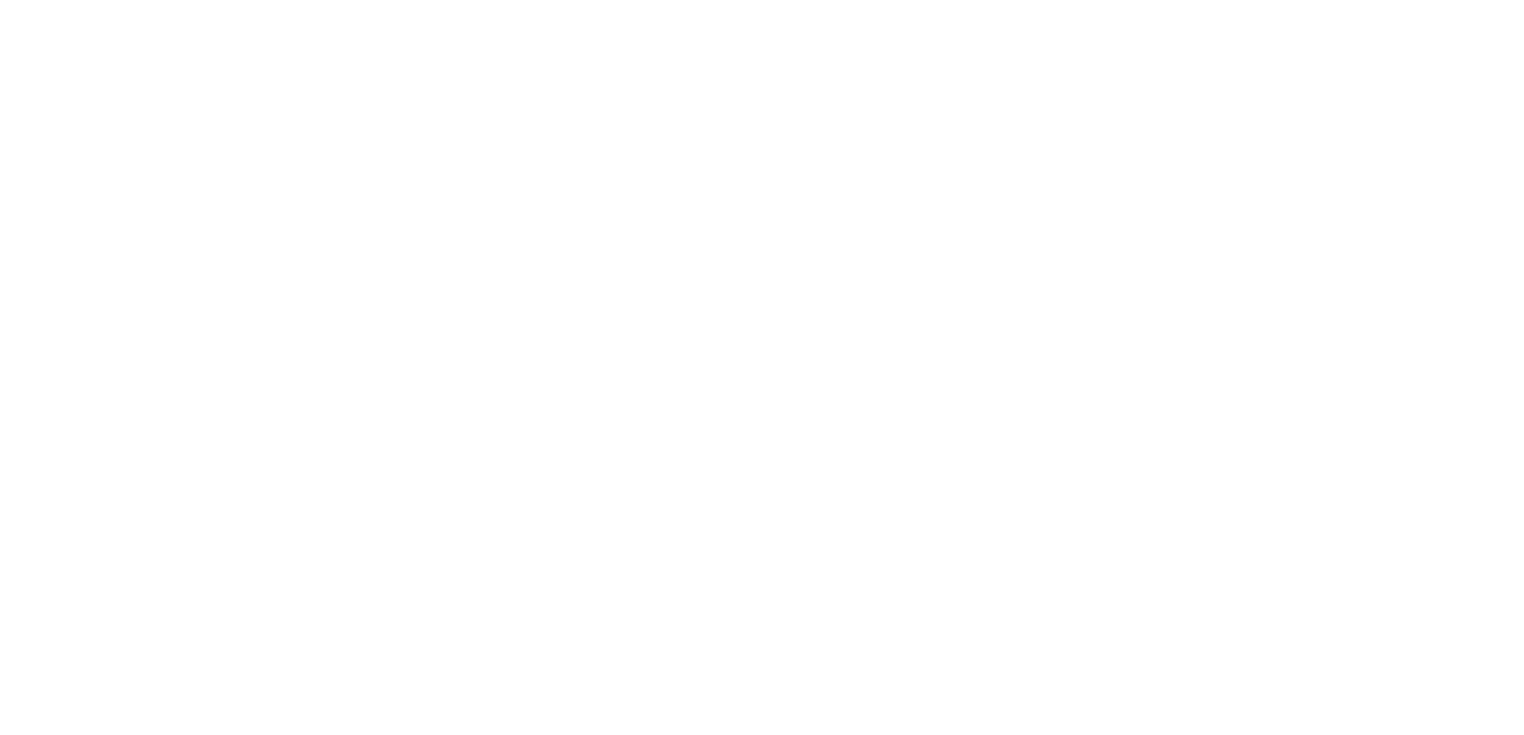 scroll, scrollTop: 0, scrollLeft: 0, axis: both 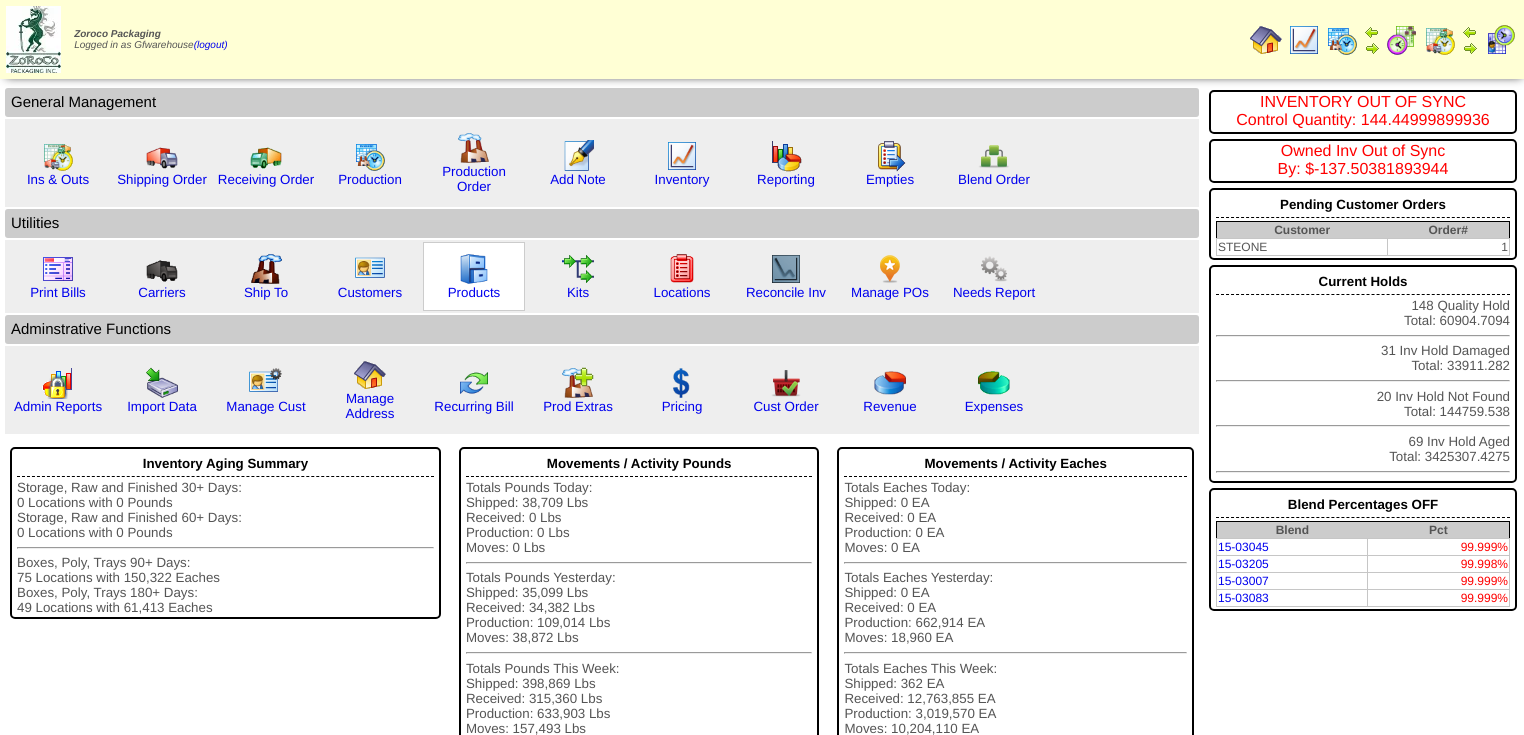 click at bounding box center (474, 269) 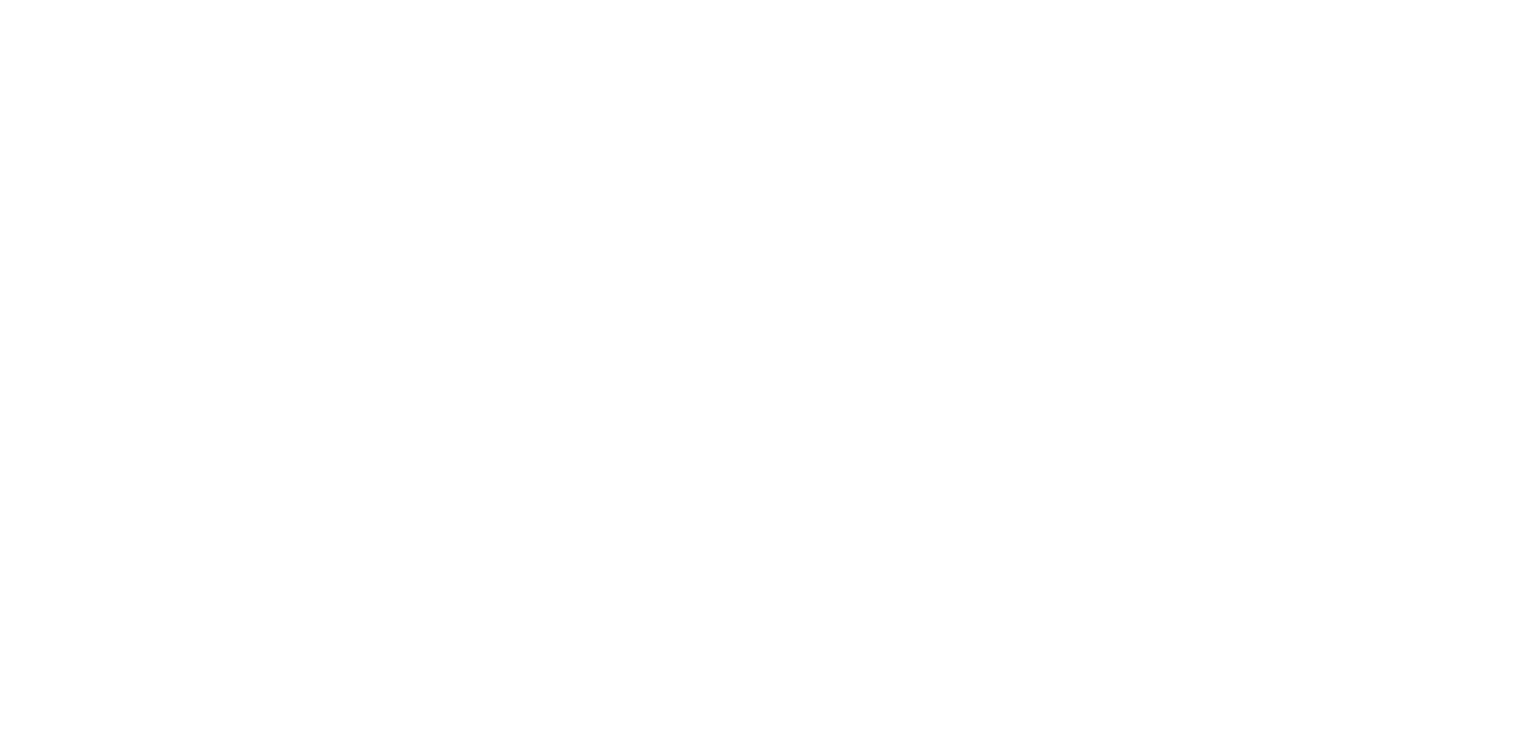 scroll, scrollTop: 0, scrollLeft: 0, axis: both 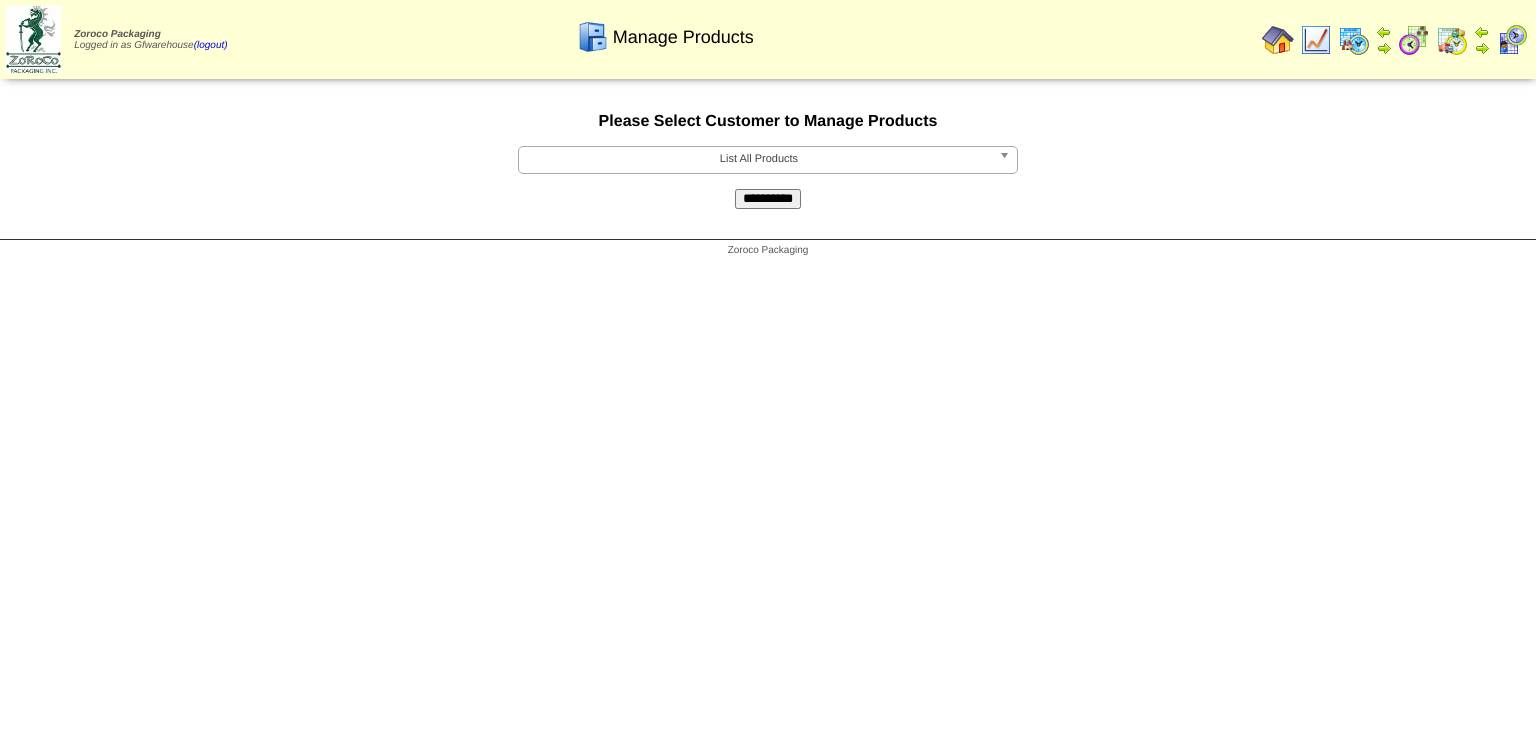 click on "**********" at bounding box center (768, 199) 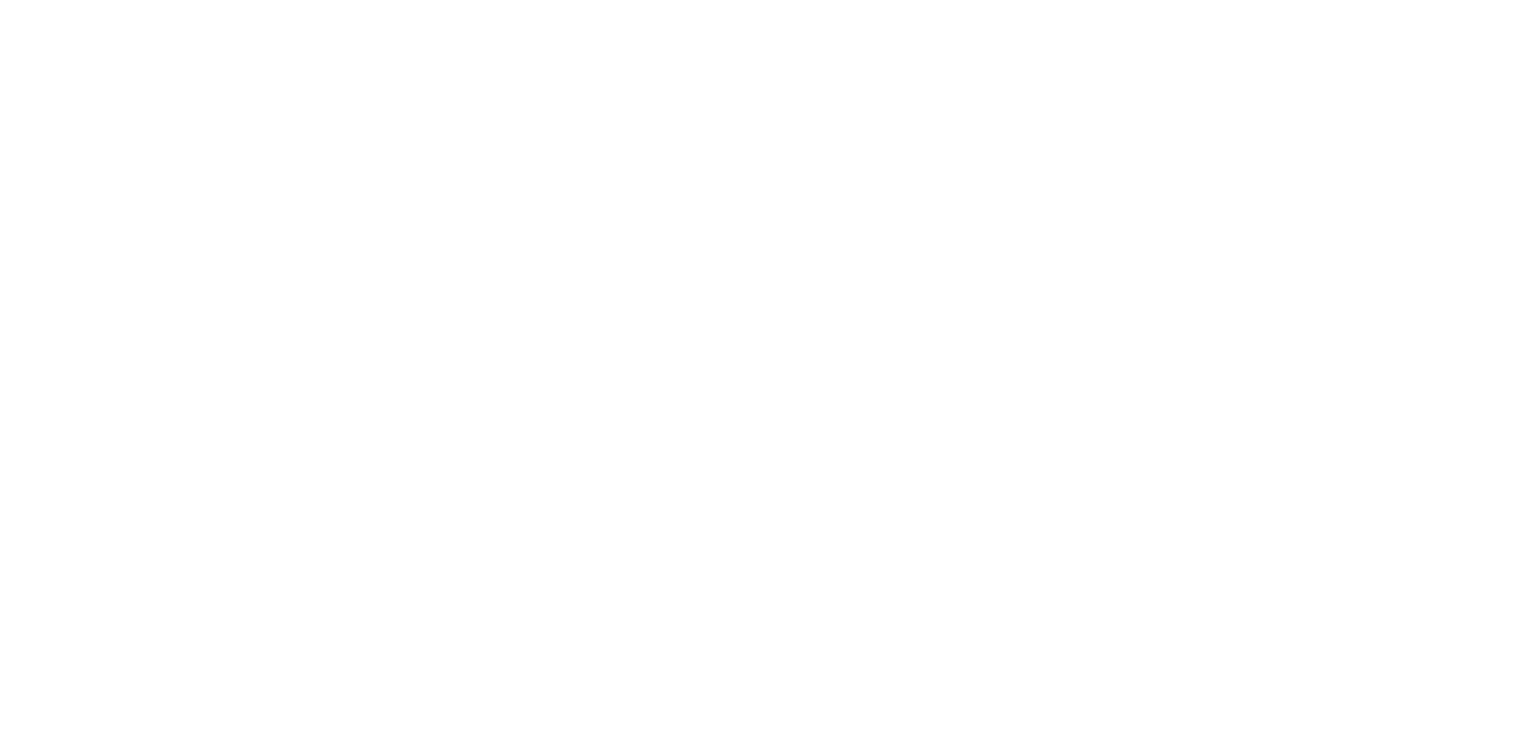 scroll, scrollTop: 0, scrollLeft: 0, axis: both 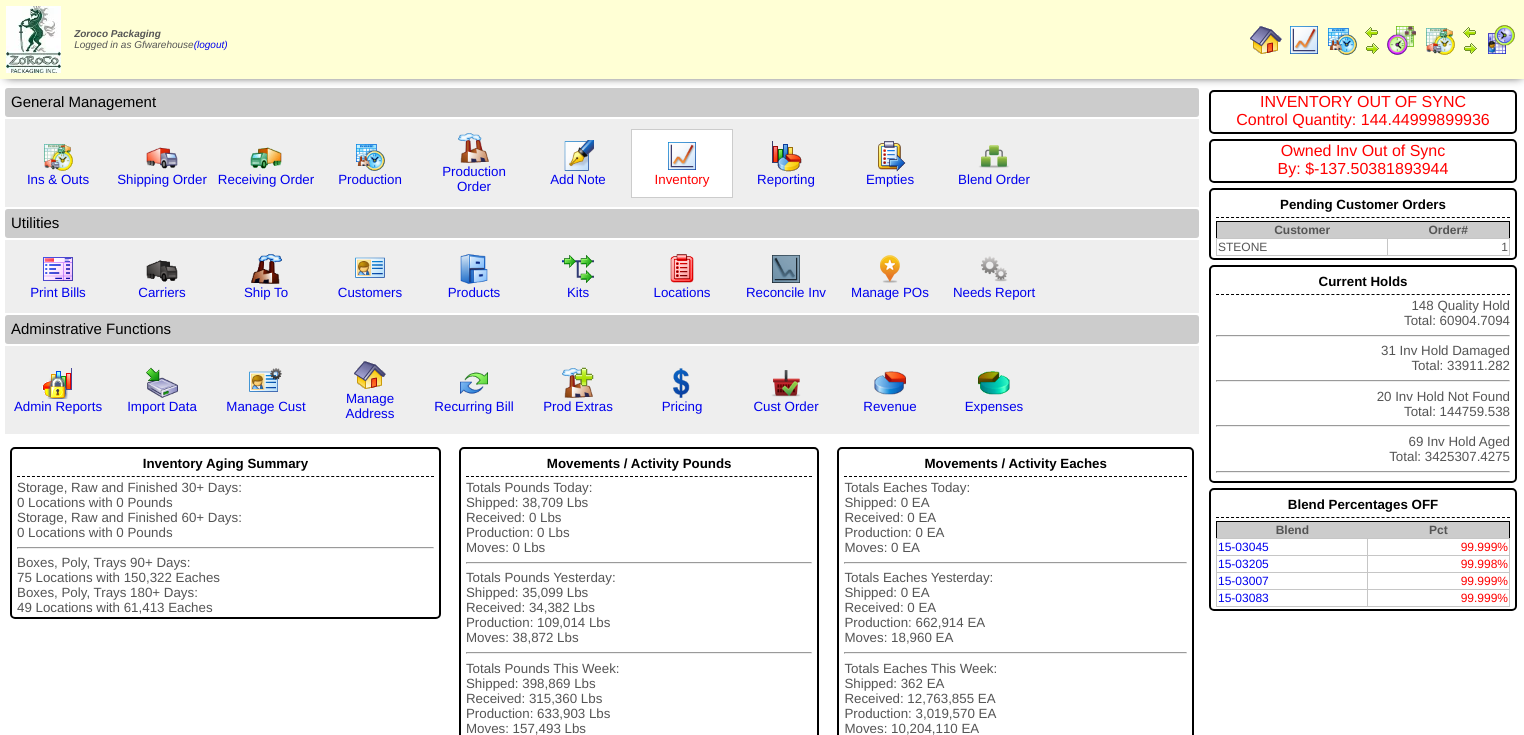 click on "Inventory" at bounding box center [682, 179] 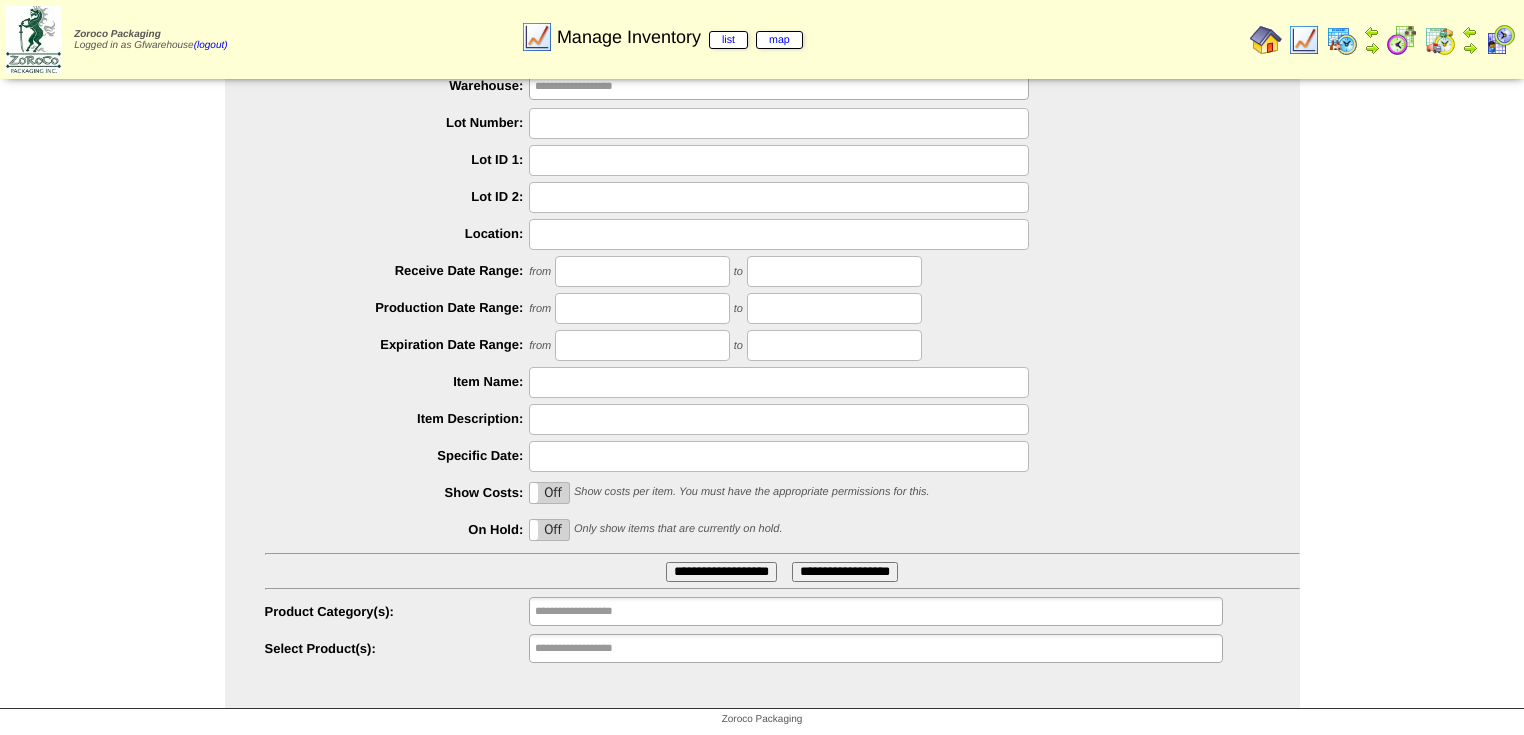scroll, scrollTop: 98, scrollLeft: 0, axis: vertical 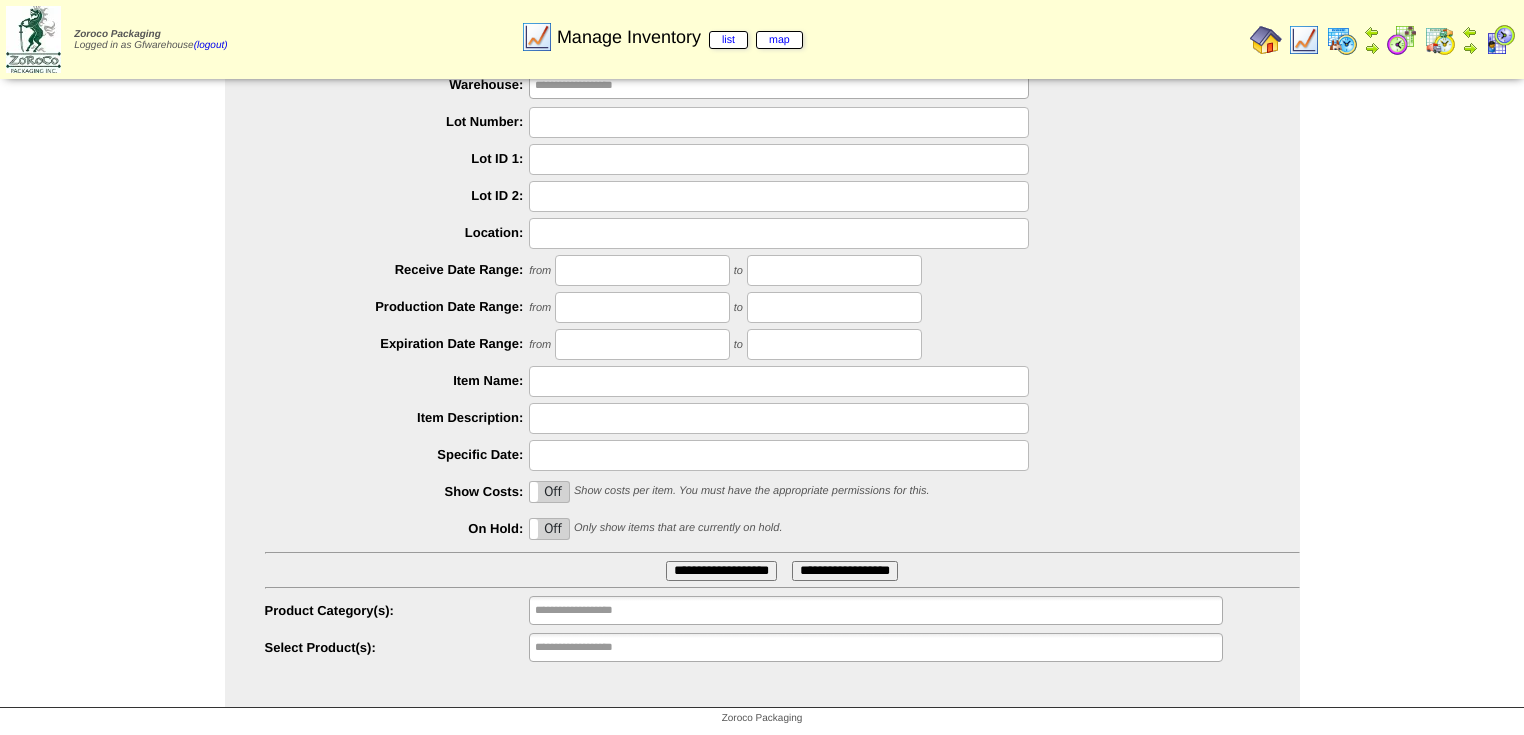 click at bounding box center (779, 381) 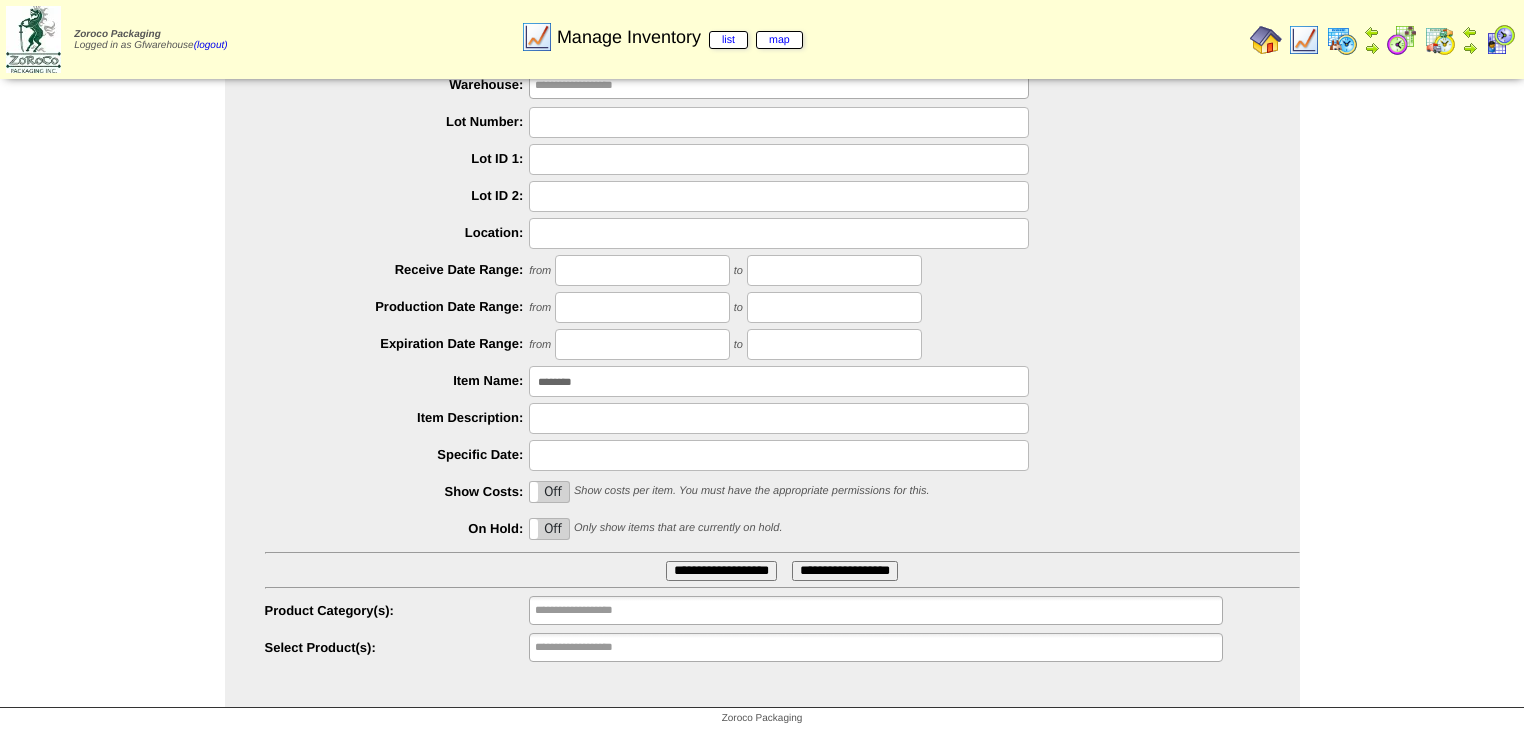 type on "********" 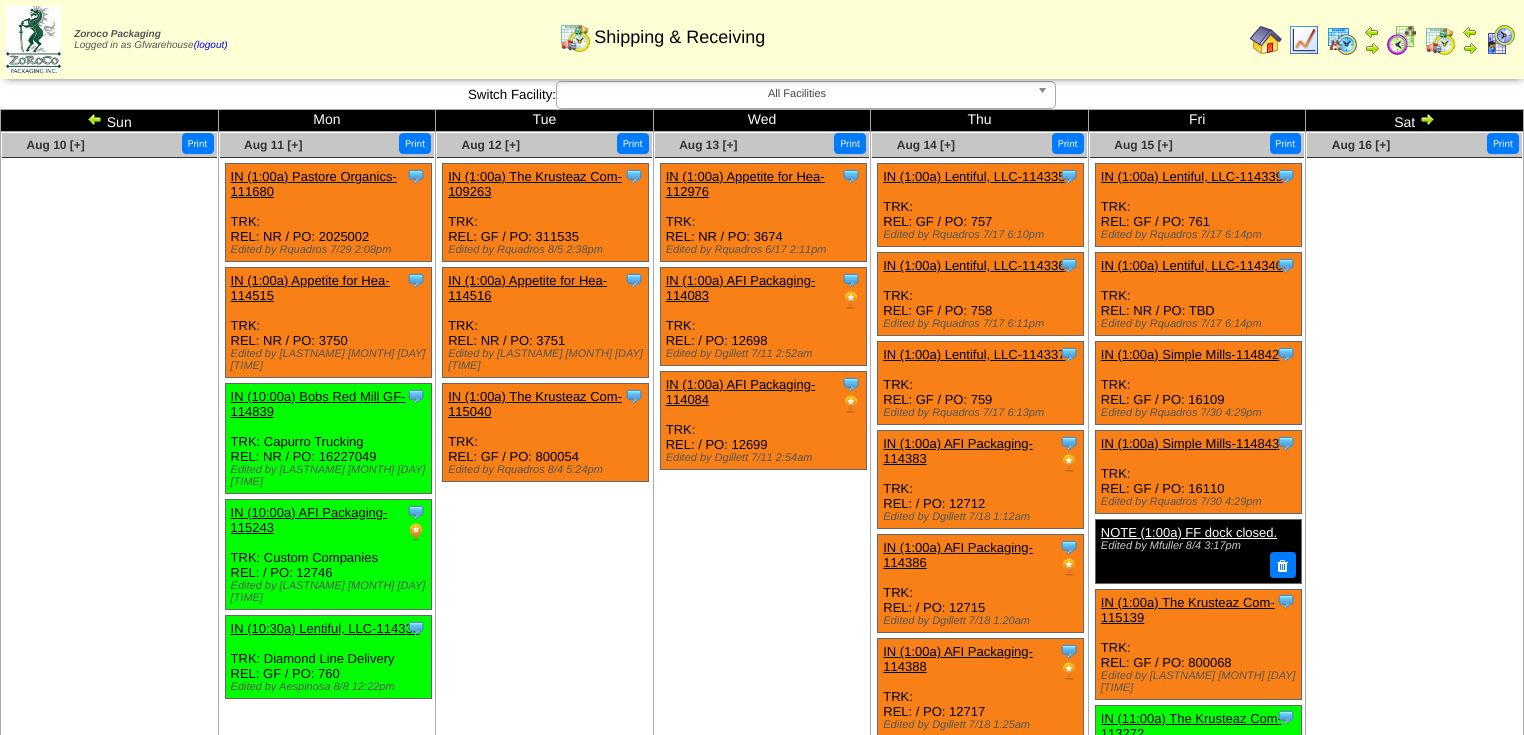 scroll, scrollTop: 0, scrollLeft: 0, axis: both 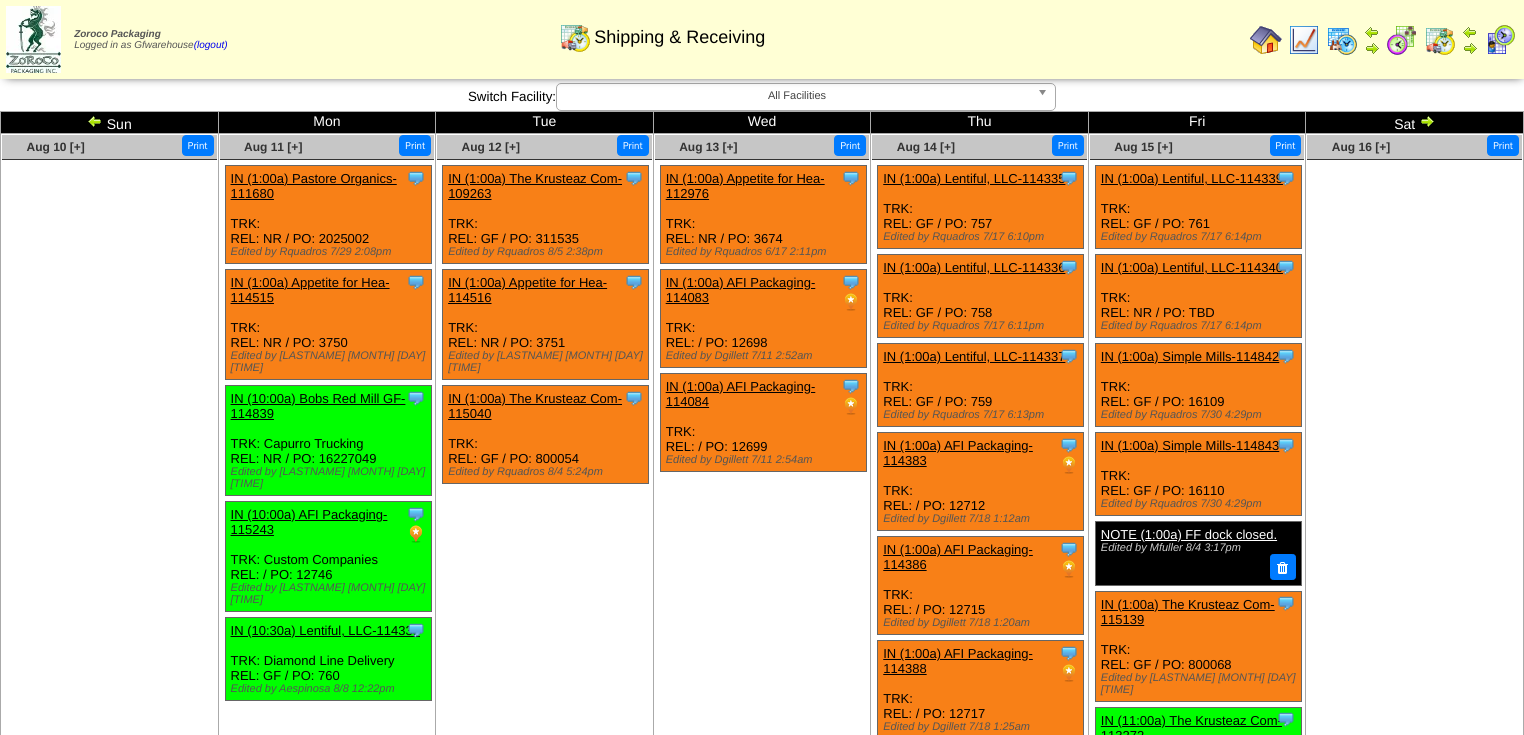 click at bounding box center (95, 121) 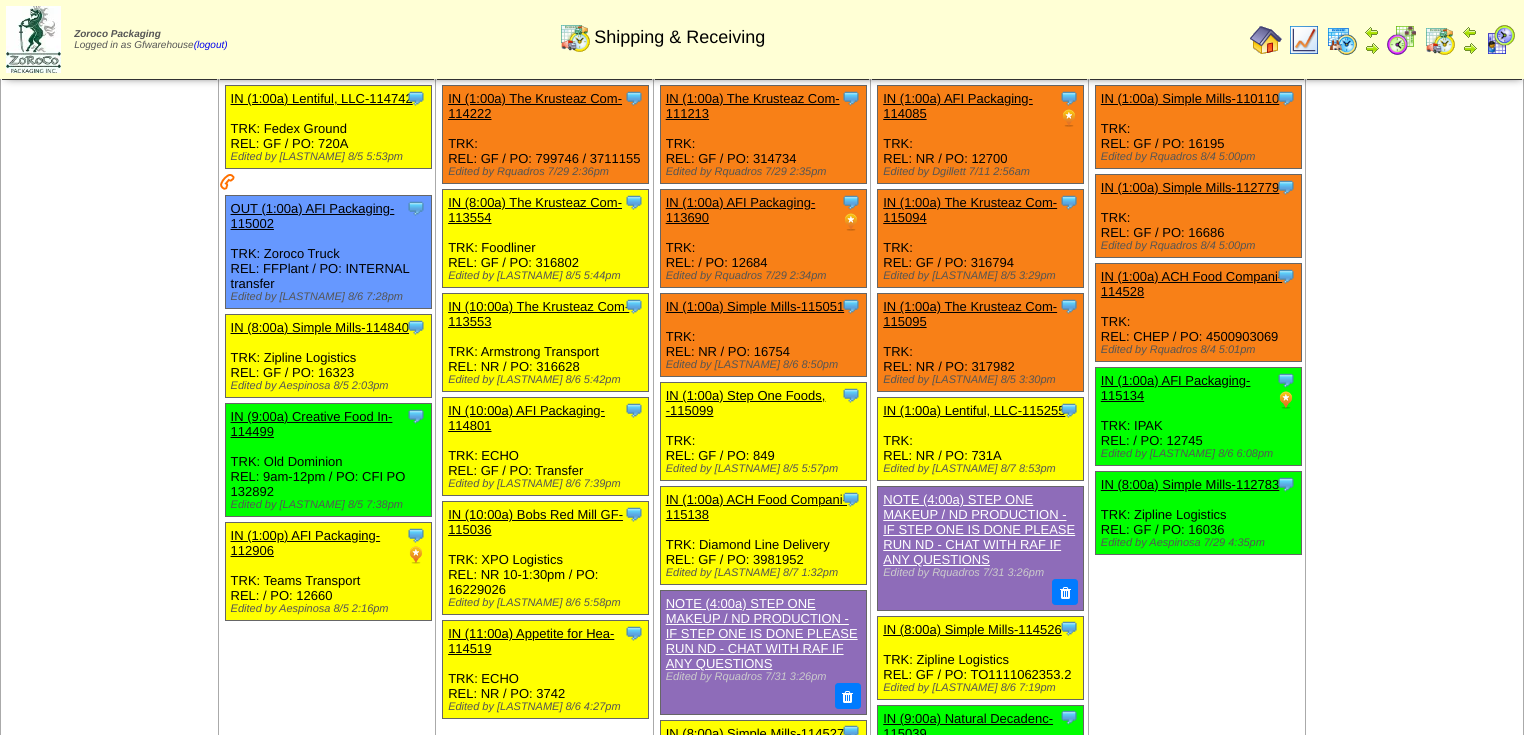 scroll, scrollTop: 0, scrollLeft: 0, axis: both 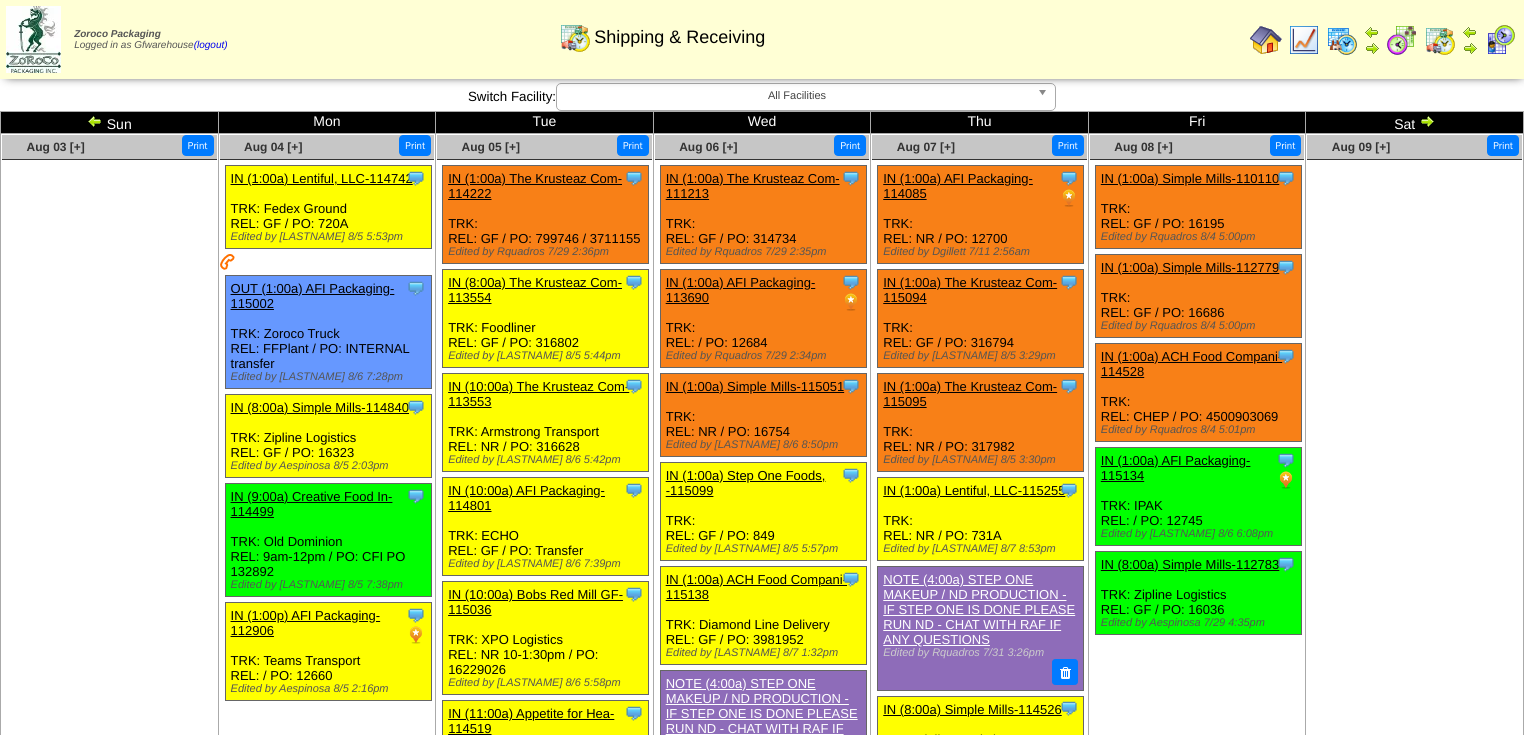 click at bounding box center [1427, 121] 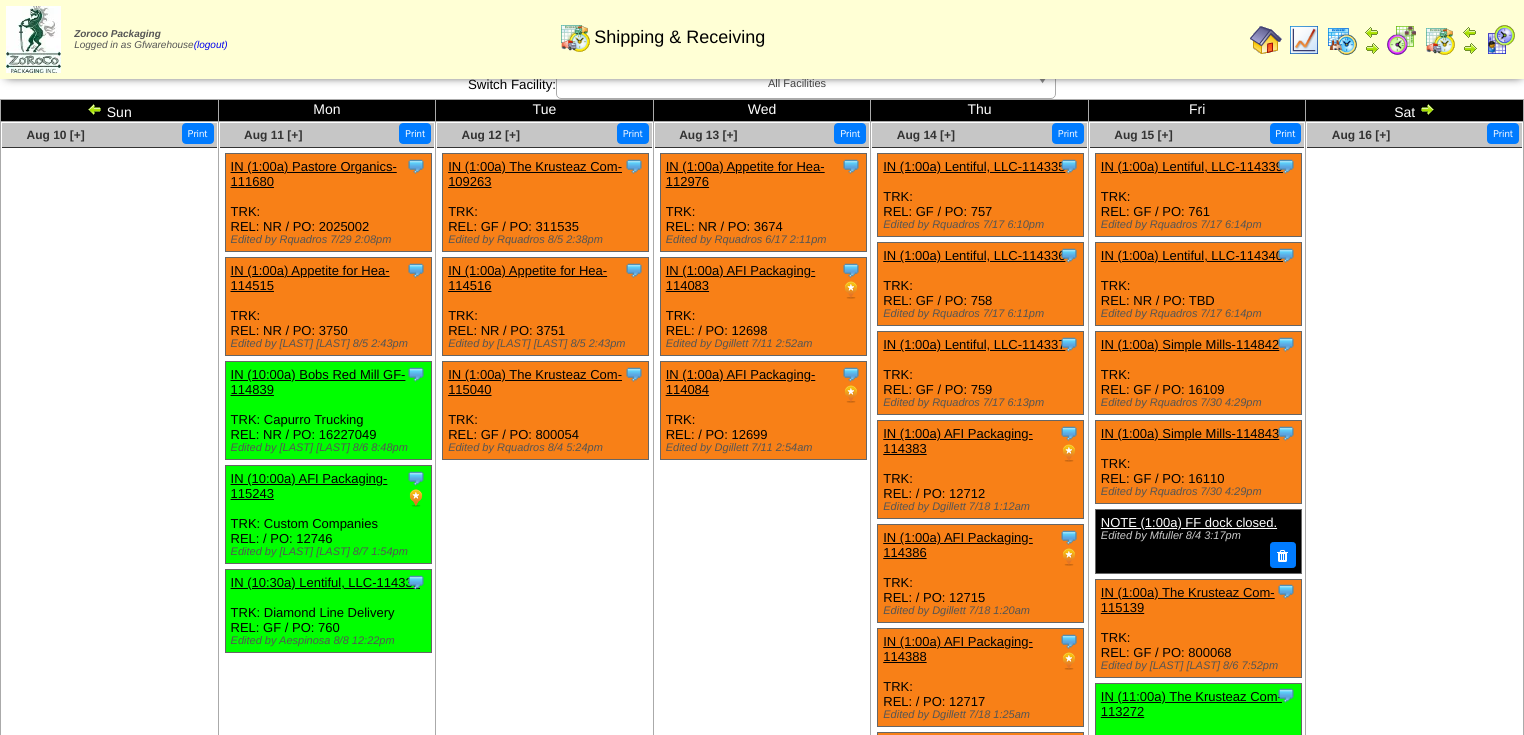 scroll, scrollTop: 0, scrollLeft: 0, axis: both 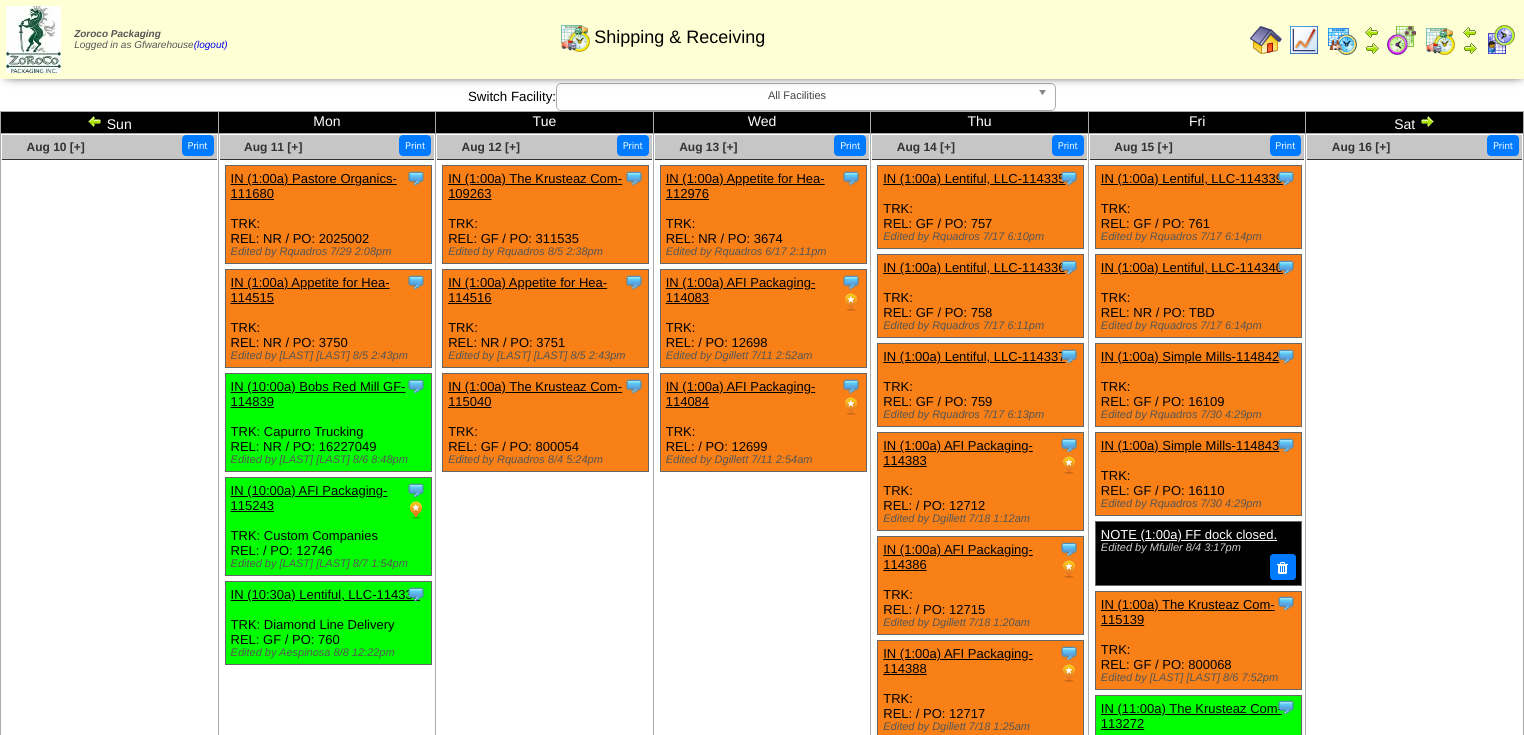 click at bounding box center [1427, 121] 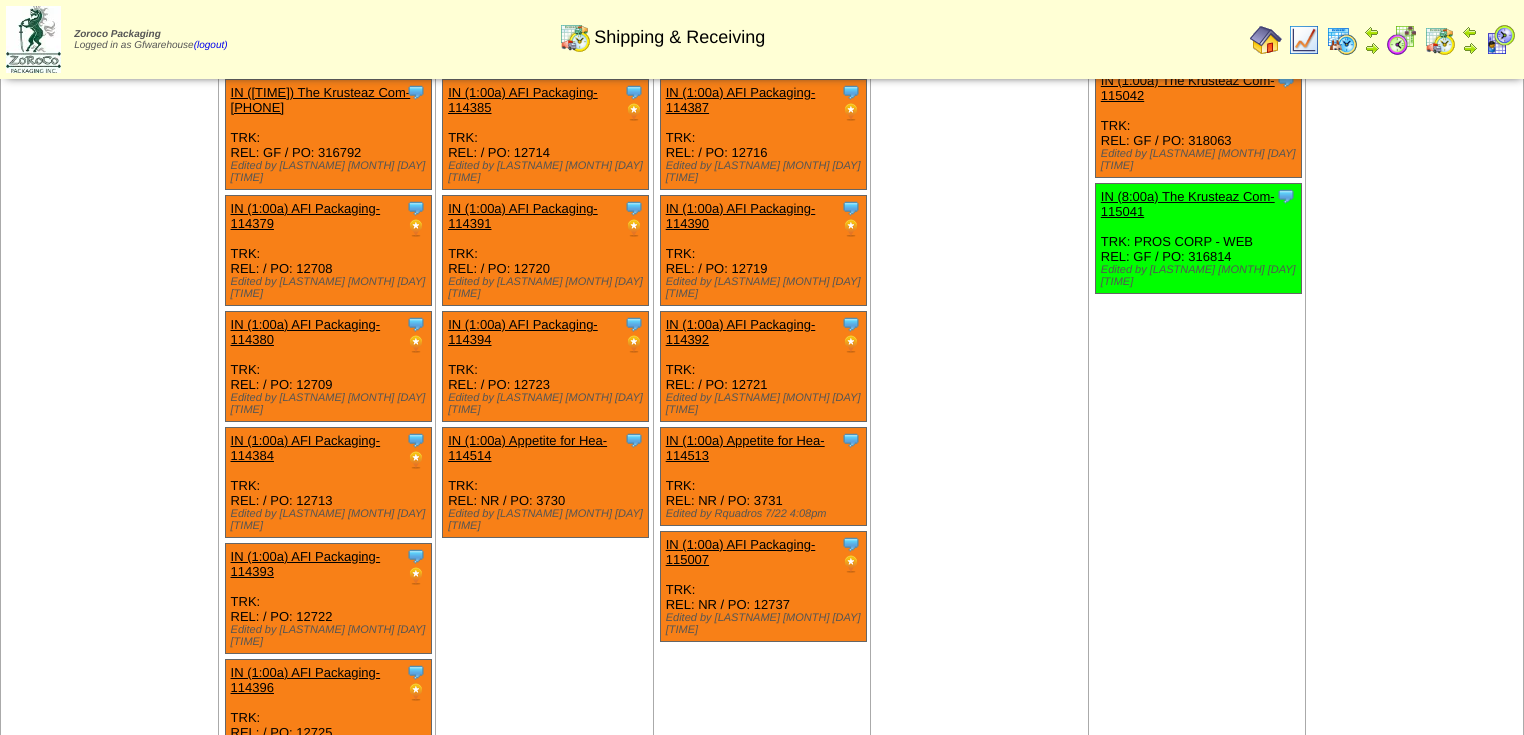 scroll, scrollTop: 0, scrollLeft: 0, axis: both 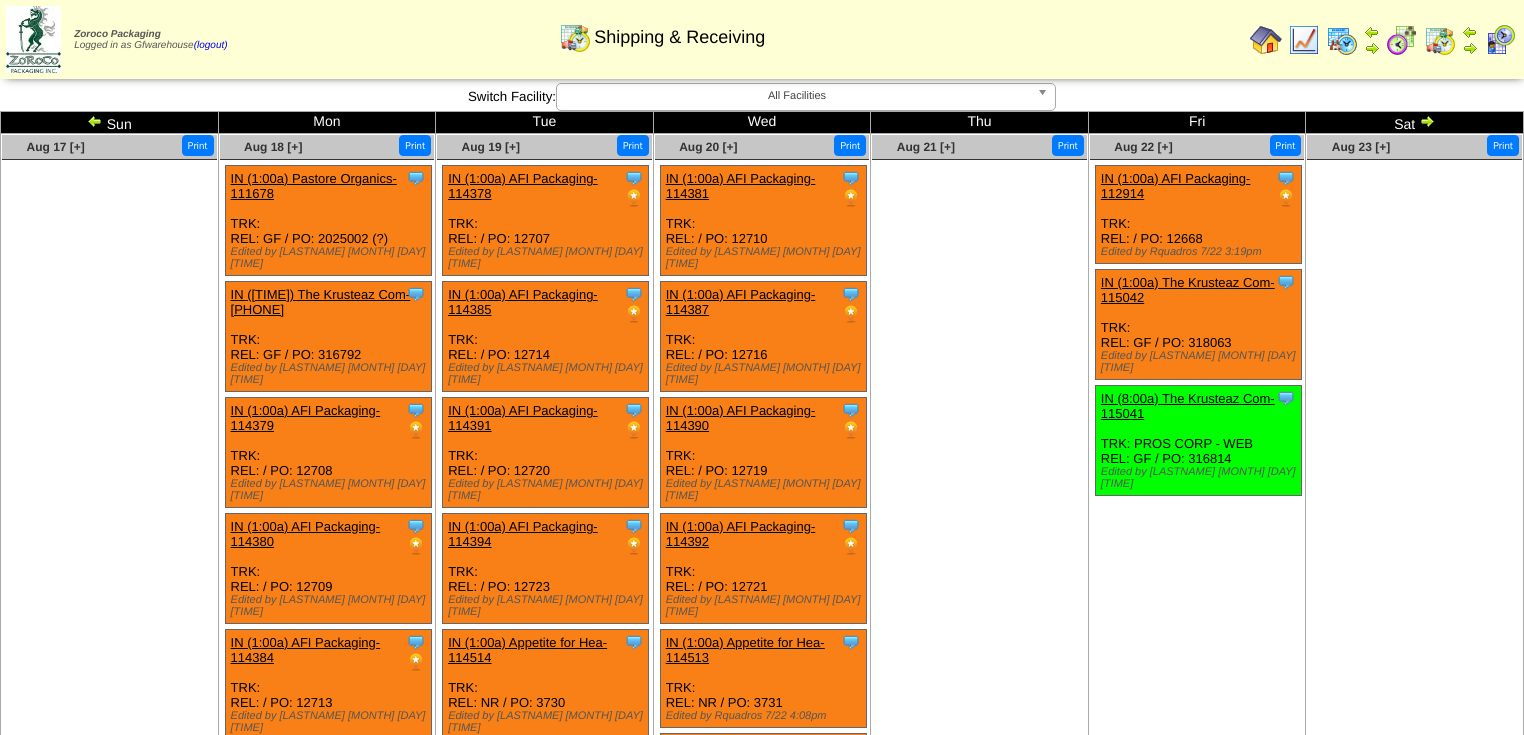 click at bounding box center [95, 121] 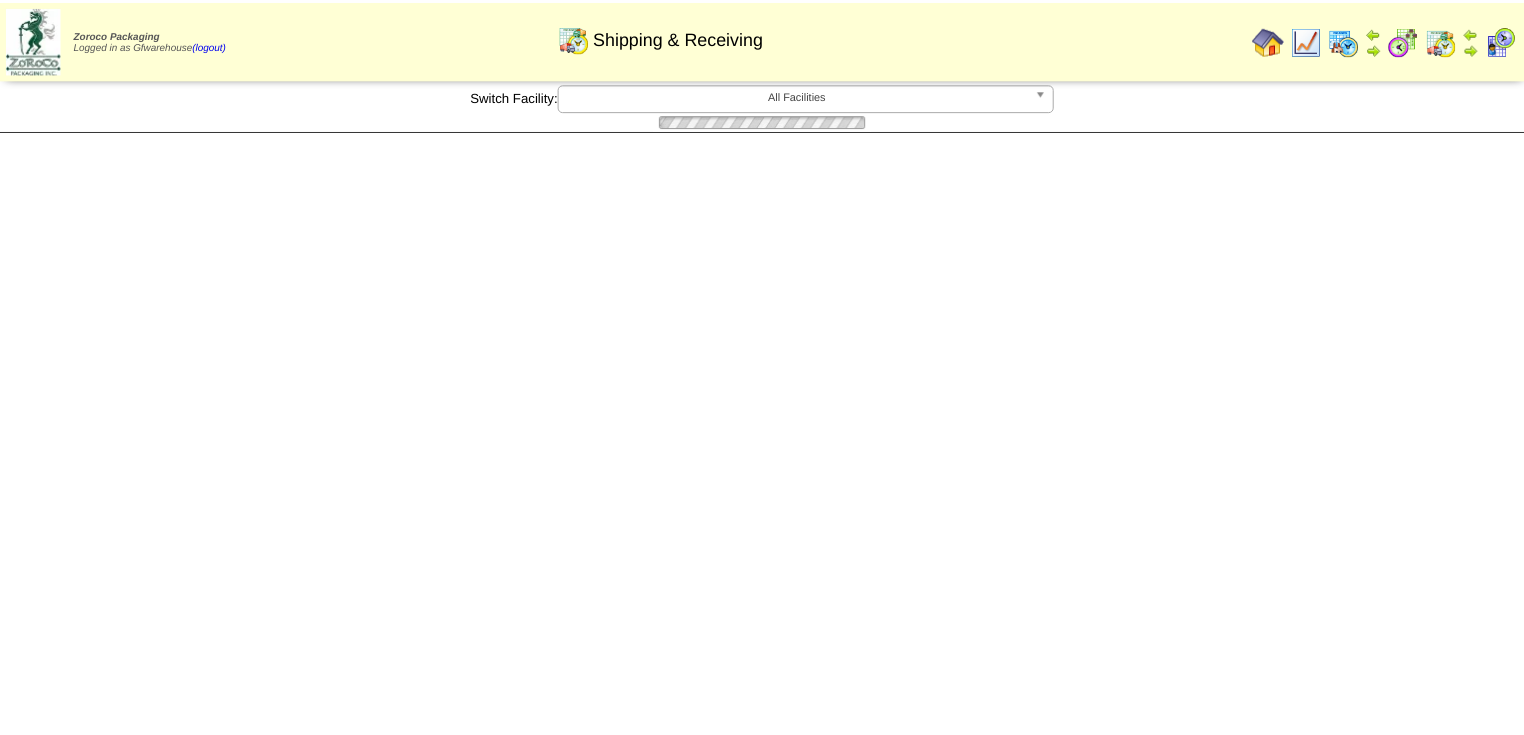 scroll, scrollTop: 0, scrollLeft: 0, axis: both 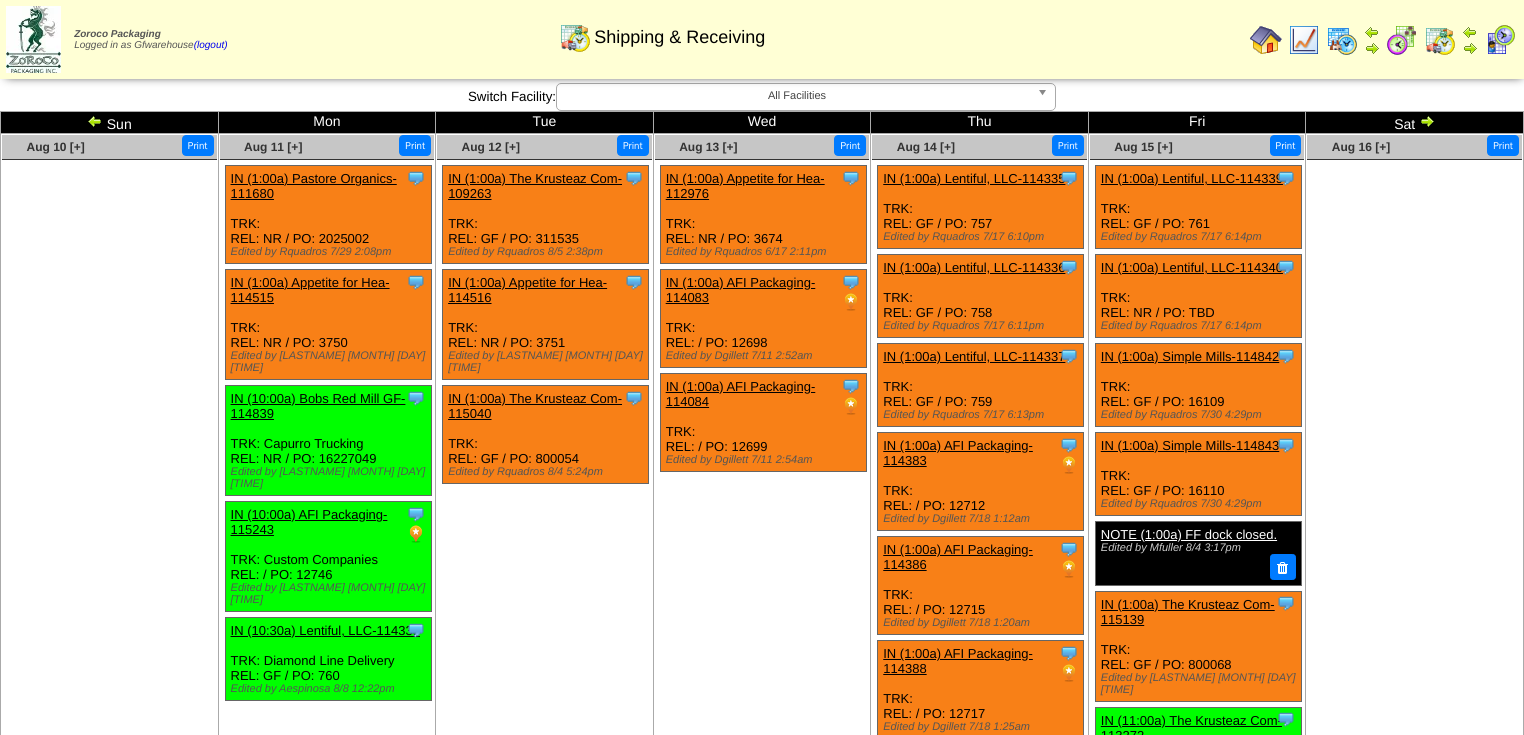 click at bounding box center [95, 121] 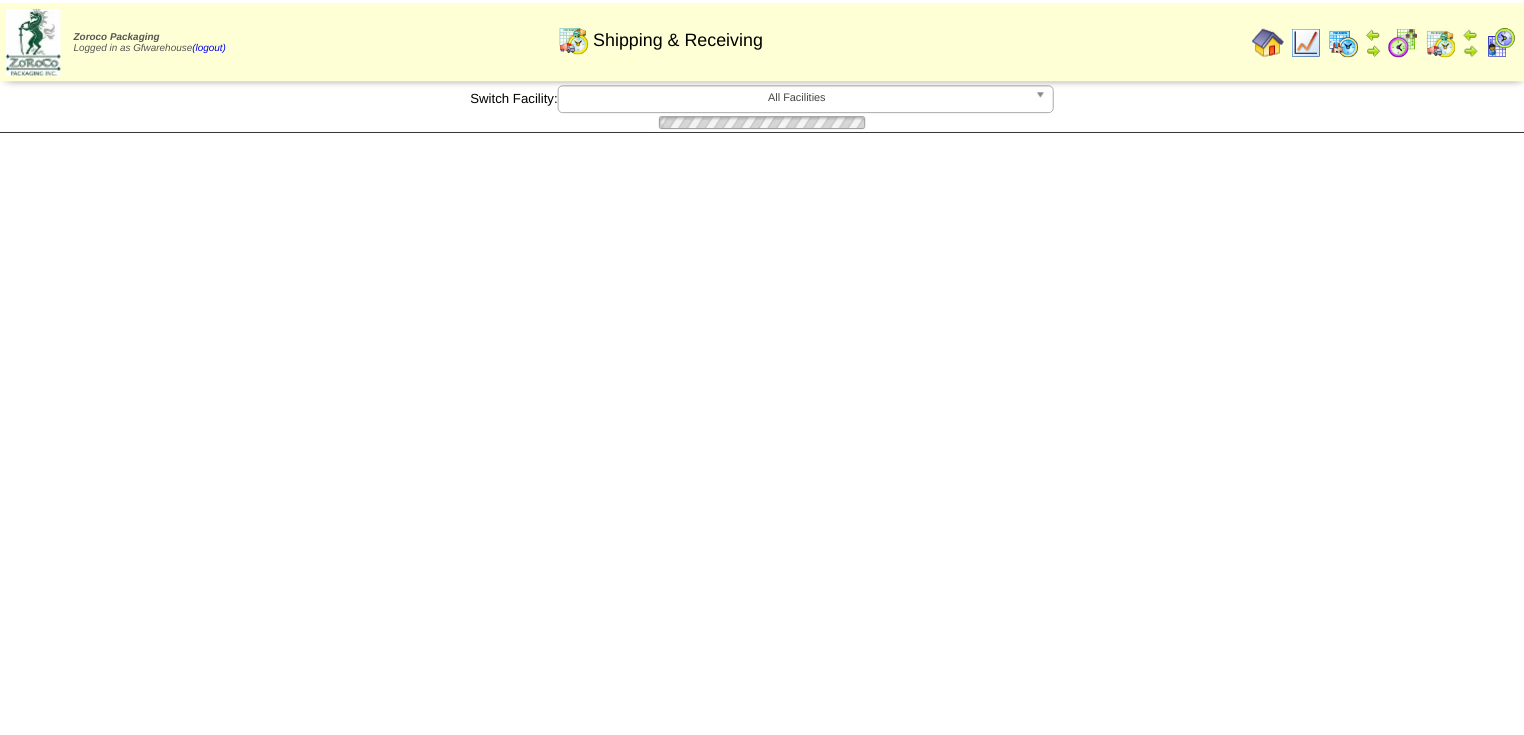 scroll, scrollTop: 0, scrollLeft: 0, axis: both 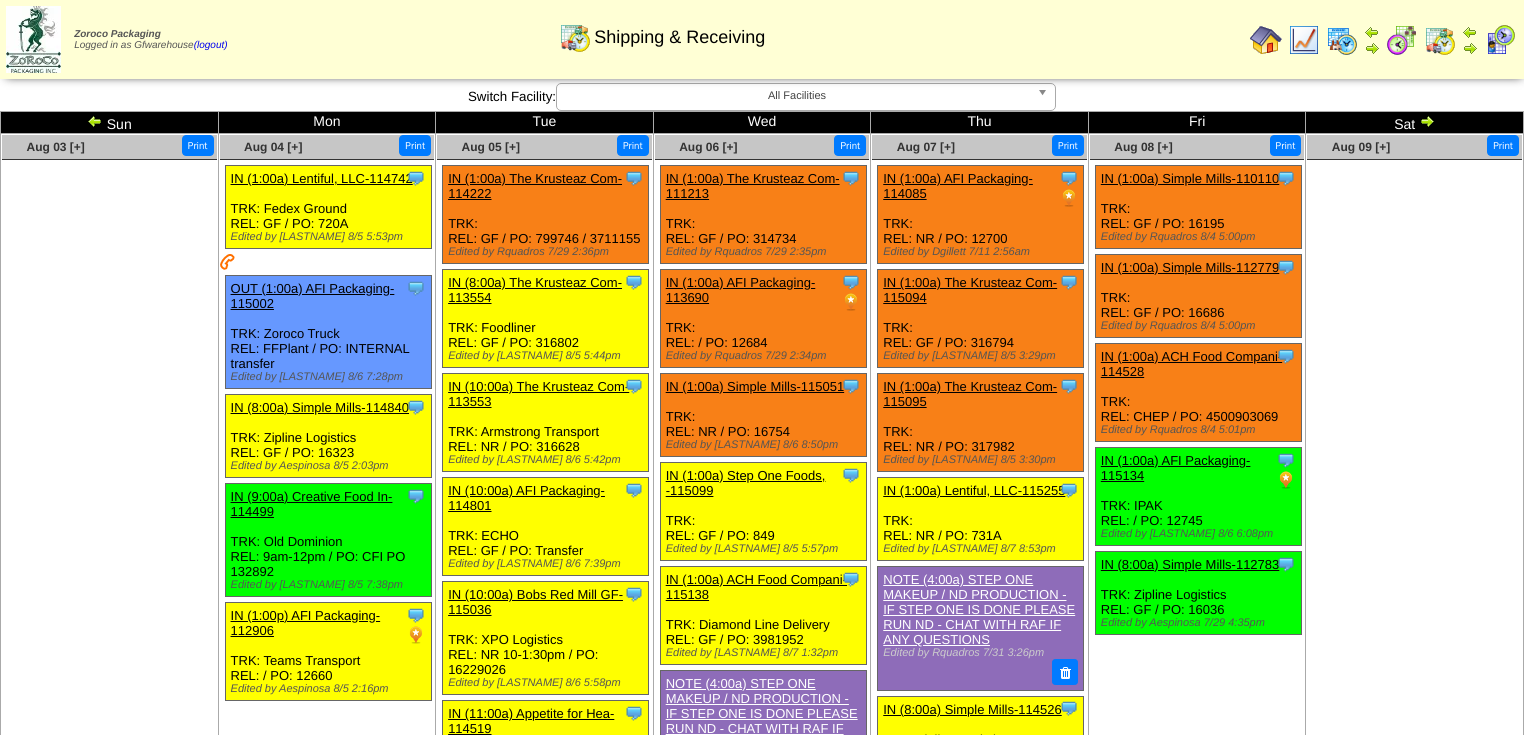 drag, startPoint x: 127, startPoint y: 203, endPoint x: 115, endPoint y: 202, distance: 12.0415945 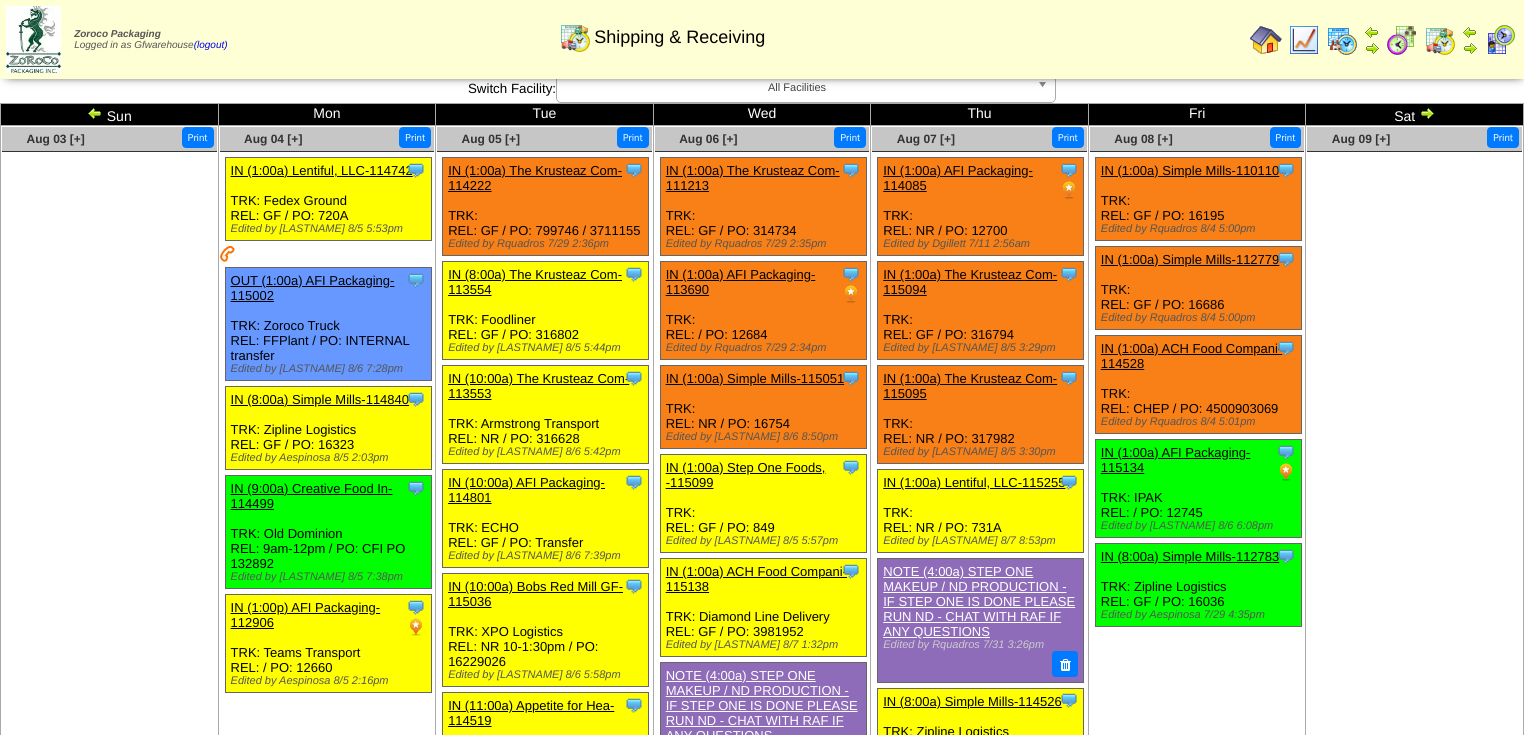 scroll, scrollTop: 0, scrollLeft: 0, axis: both 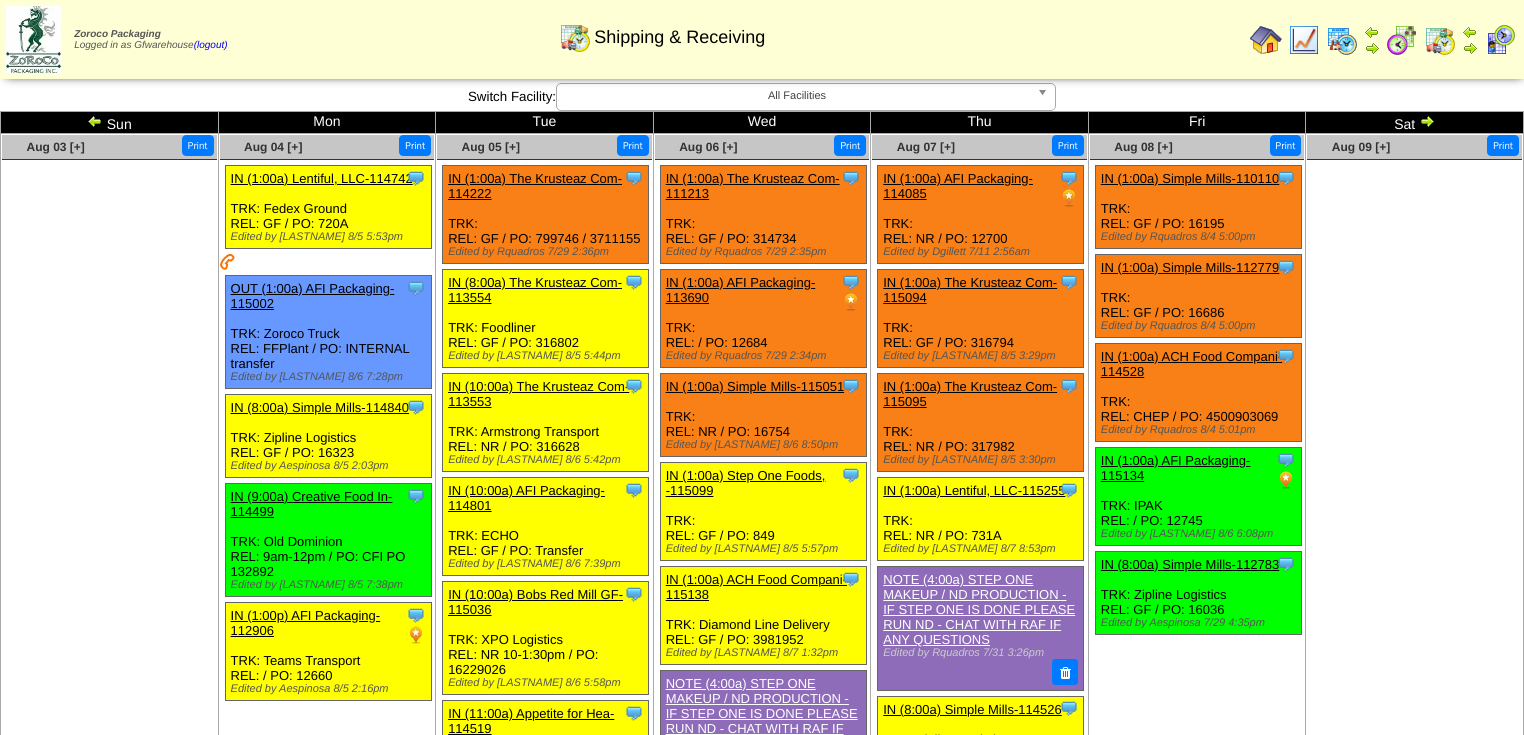 click at bounding box center [1427, 121] 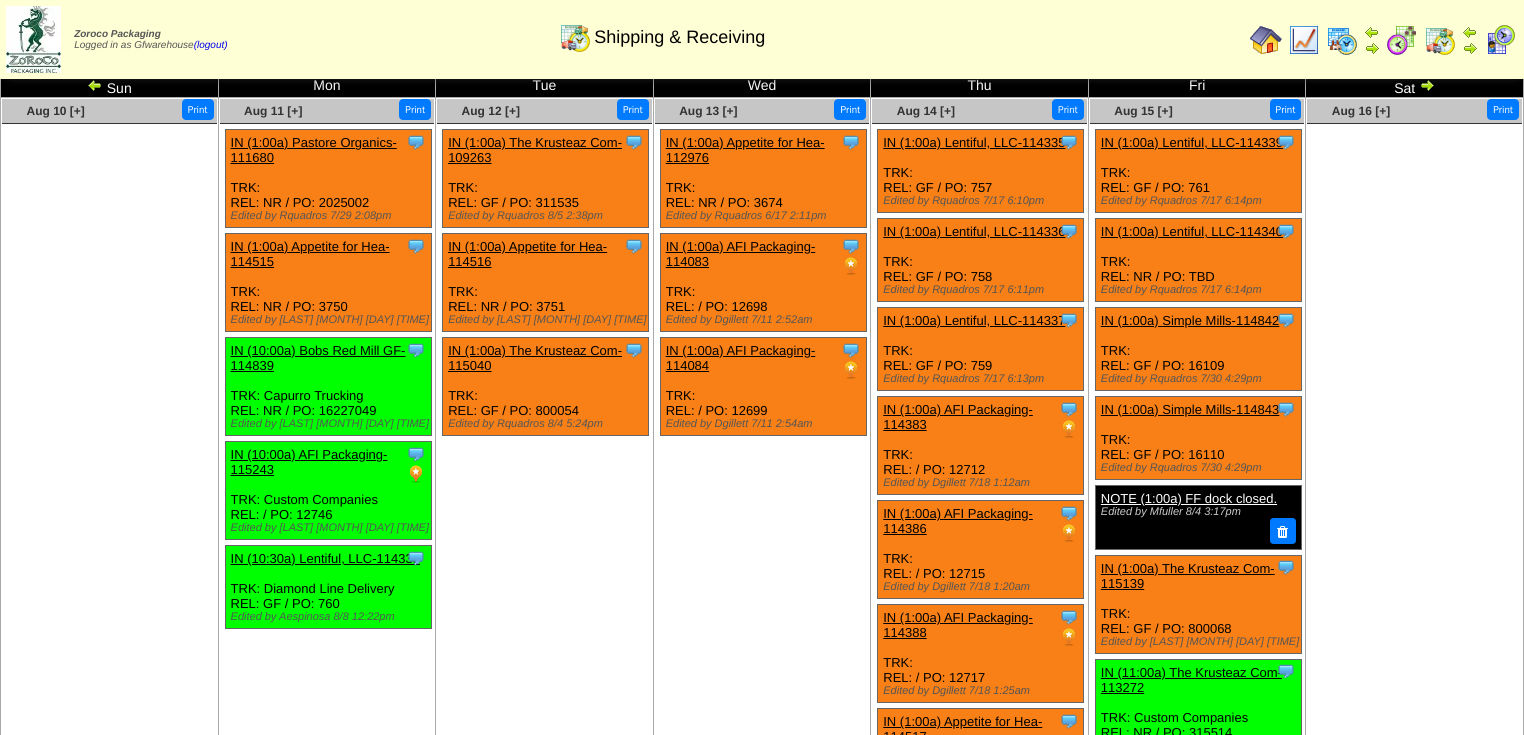 scroll, scrollTop: 0, scrollLeft: 0, axis: both 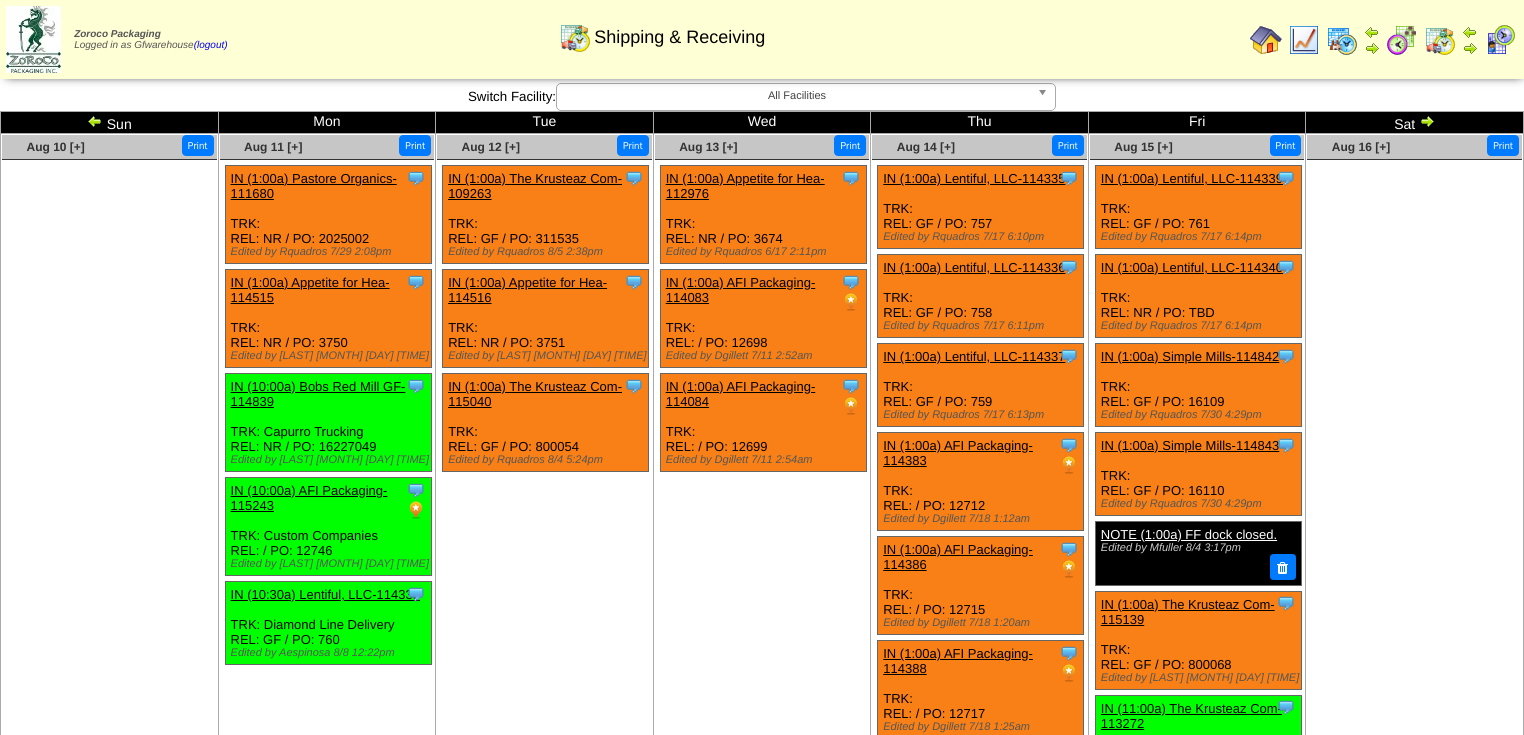 click at bounding box center (1427, 121) 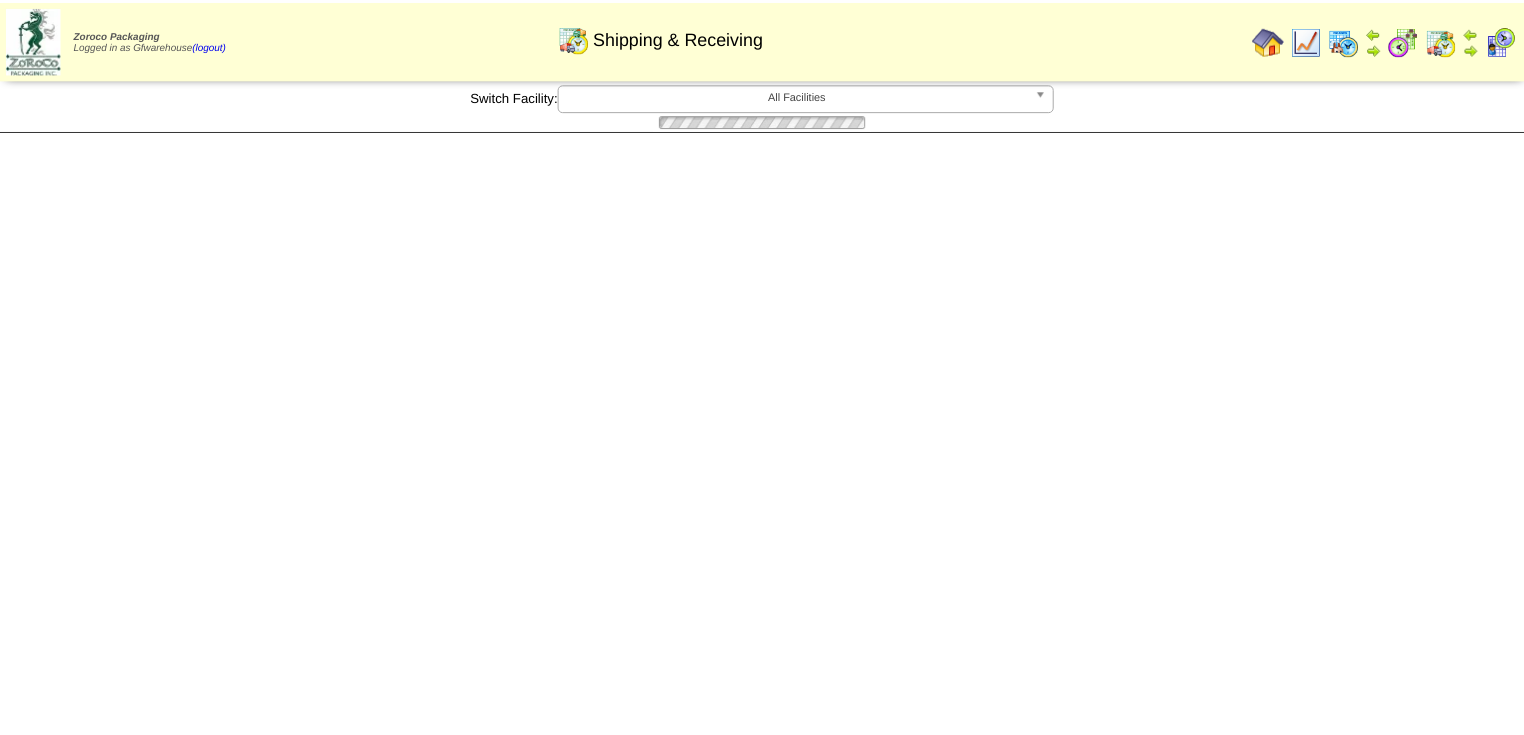 scroll, scrollTop: 0, scrollLeft: 0, axis: both 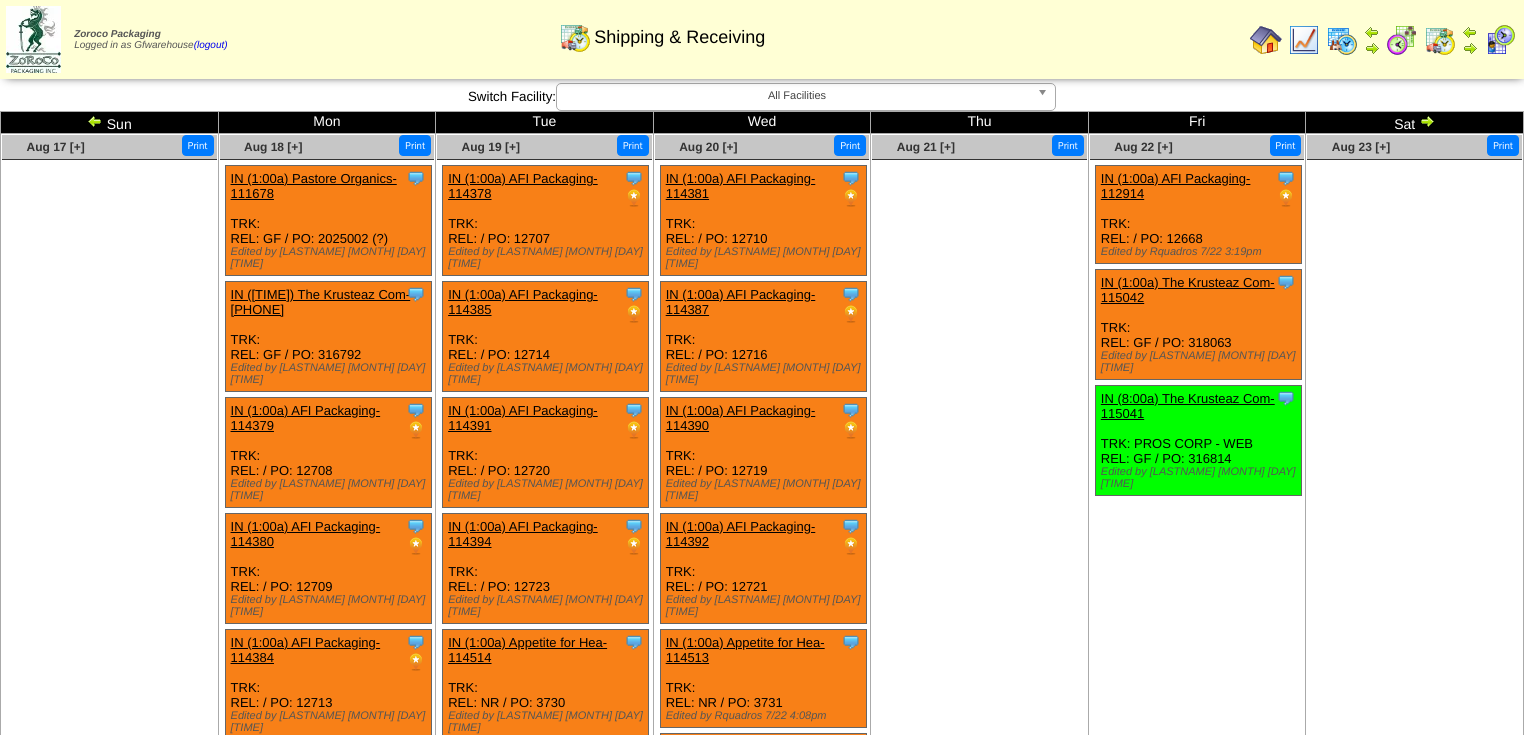 click at bounding box center [95, 121] 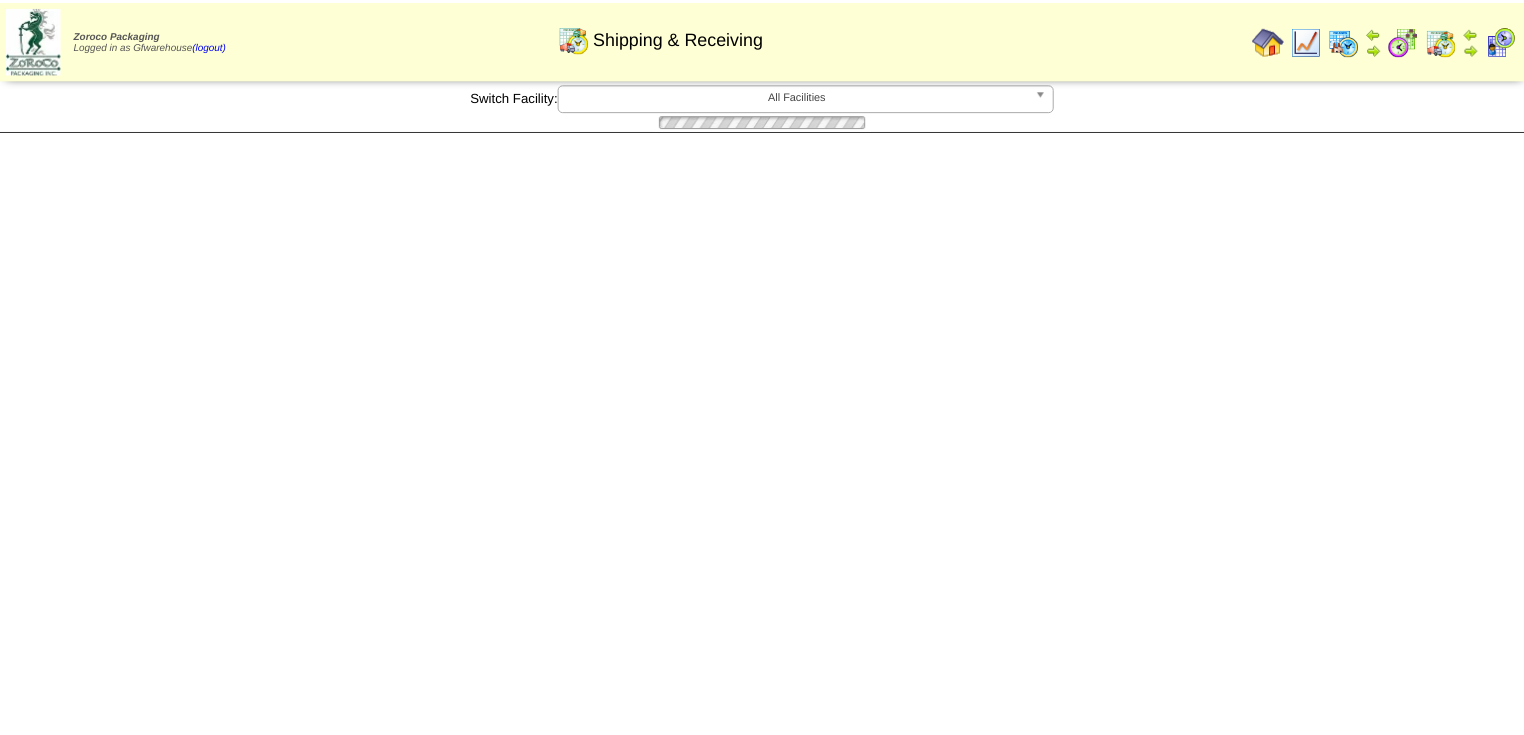 scroll, scrollTop: 0, scrollLeft: 0, axis: both 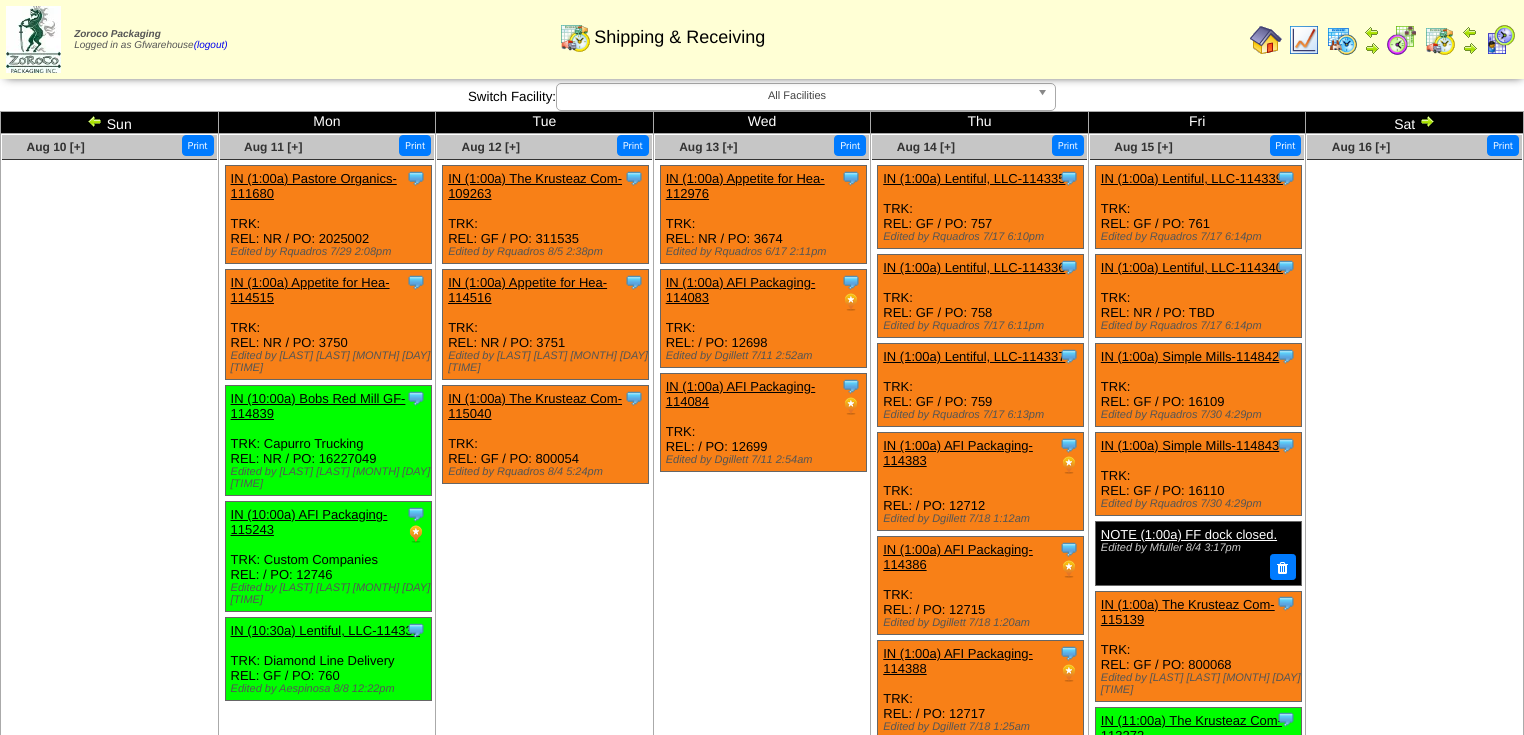 click at bounding box center (1414, 310) 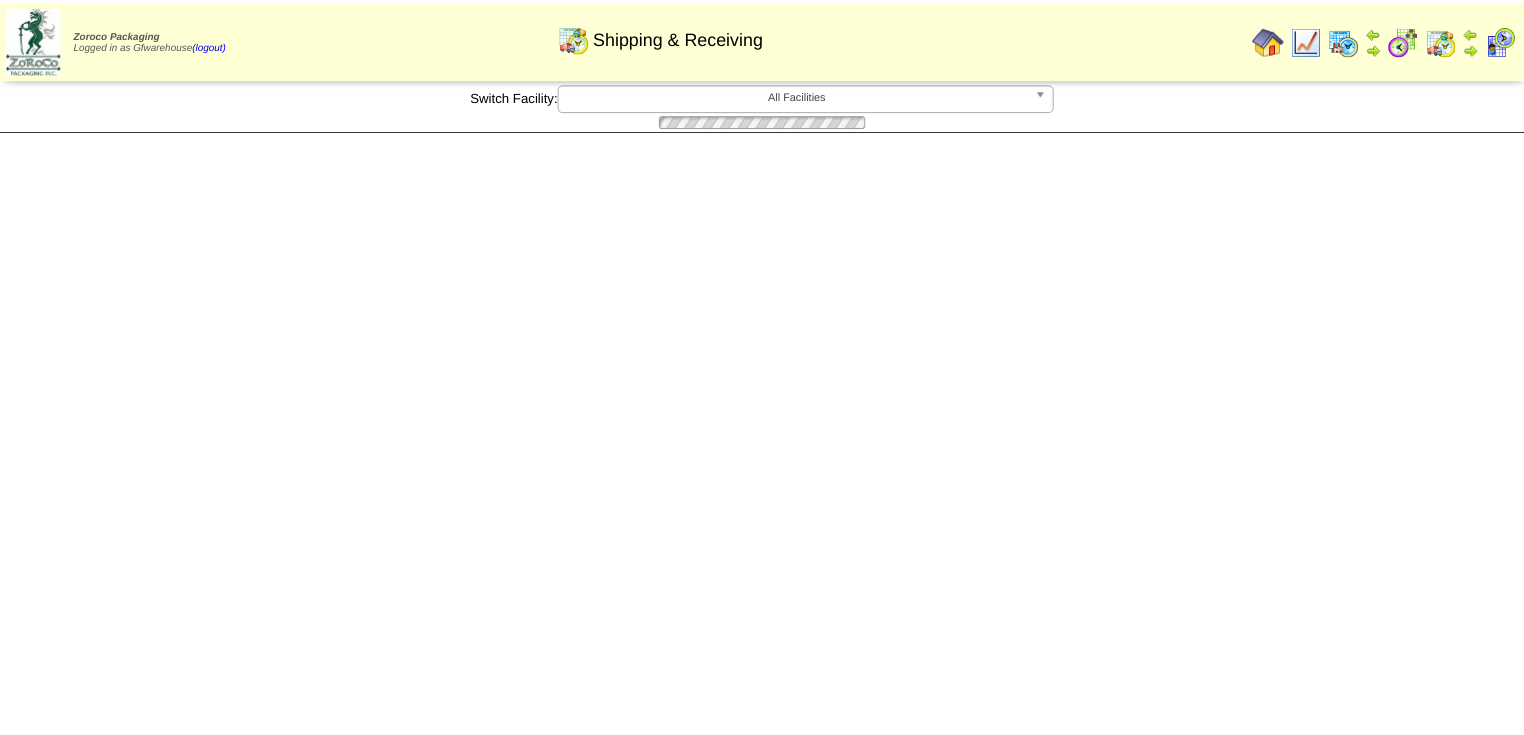 scroll, scrollTop: 0, scrollLeft: 0, axis: both 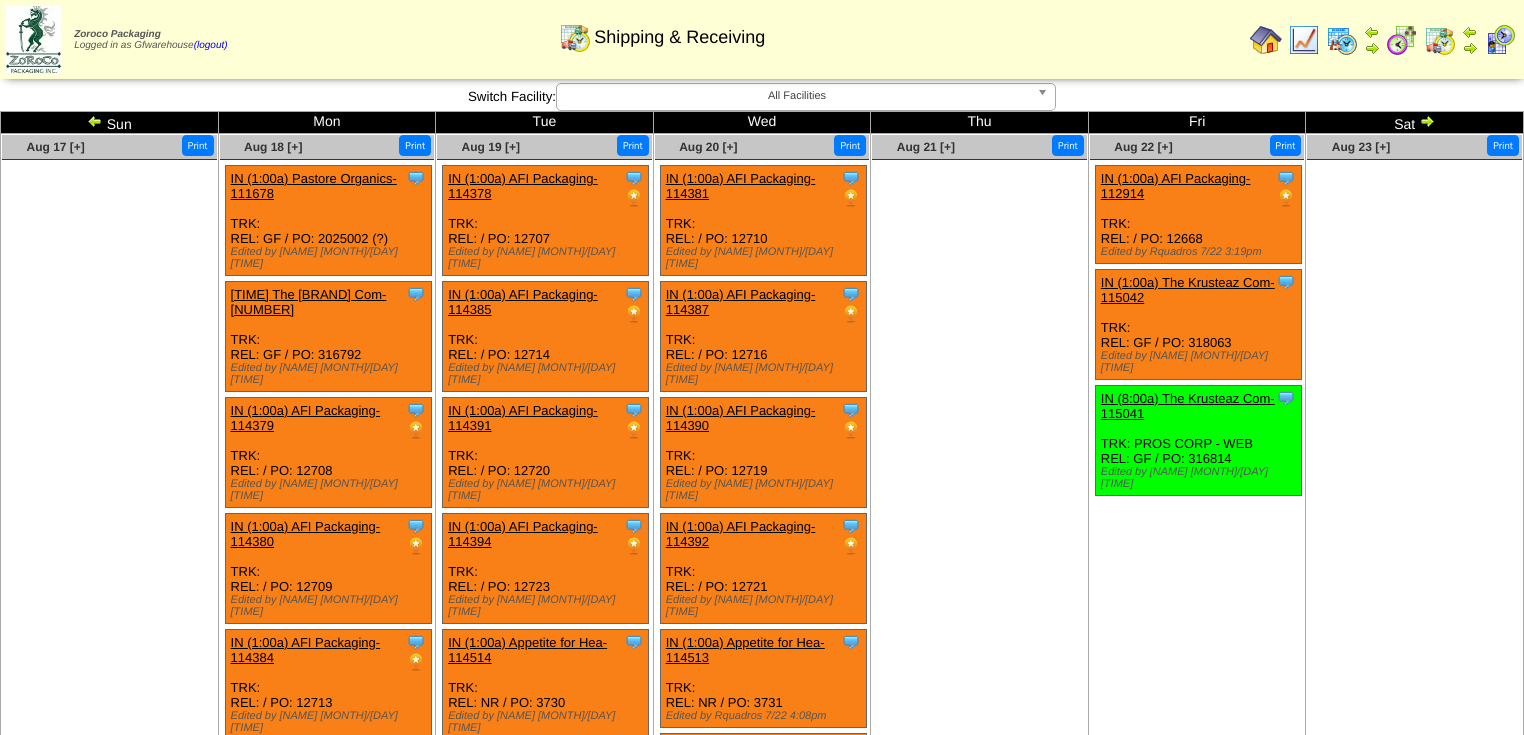 click at bounding box center (95, 121) 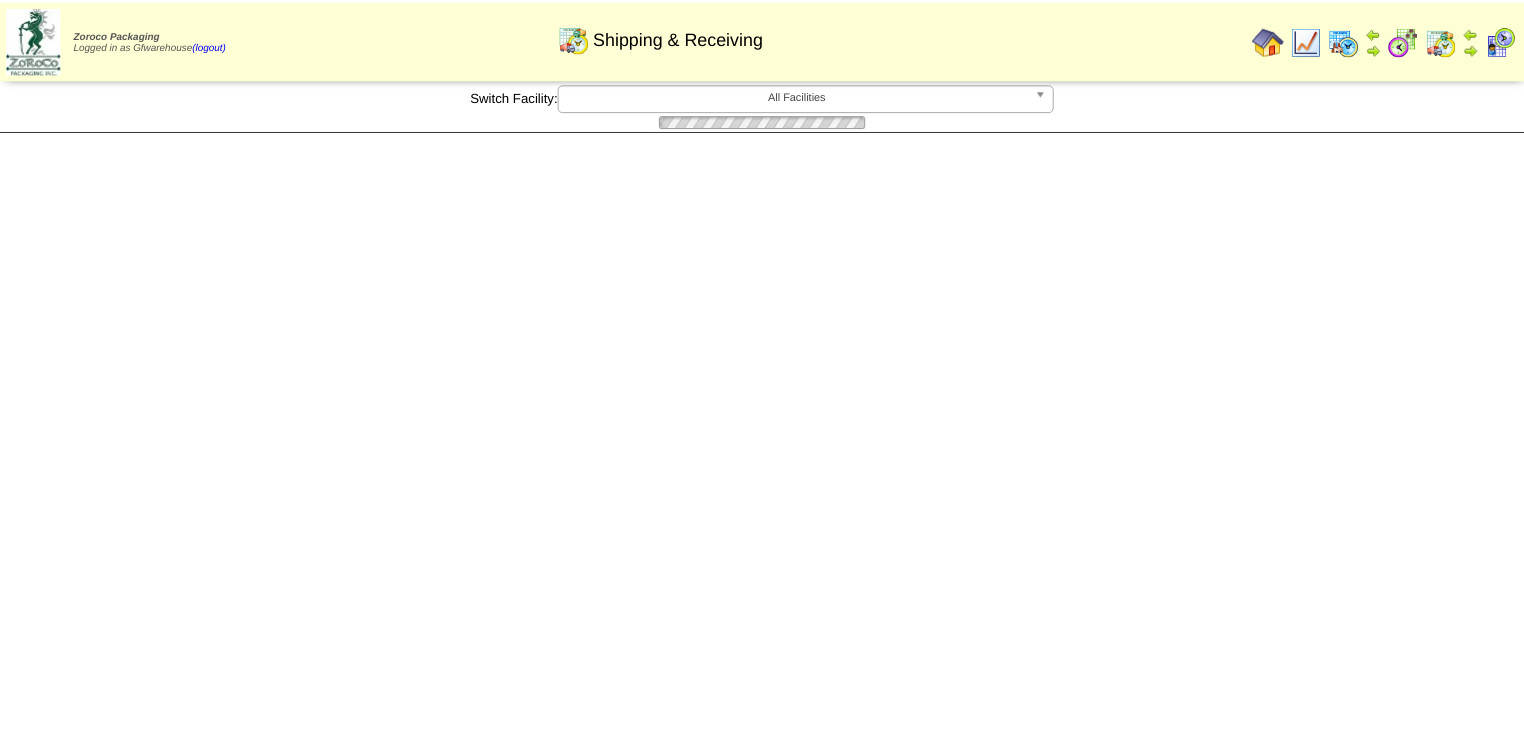 scroll, scrollTop: 0, scrollLeft: 0, axis: both 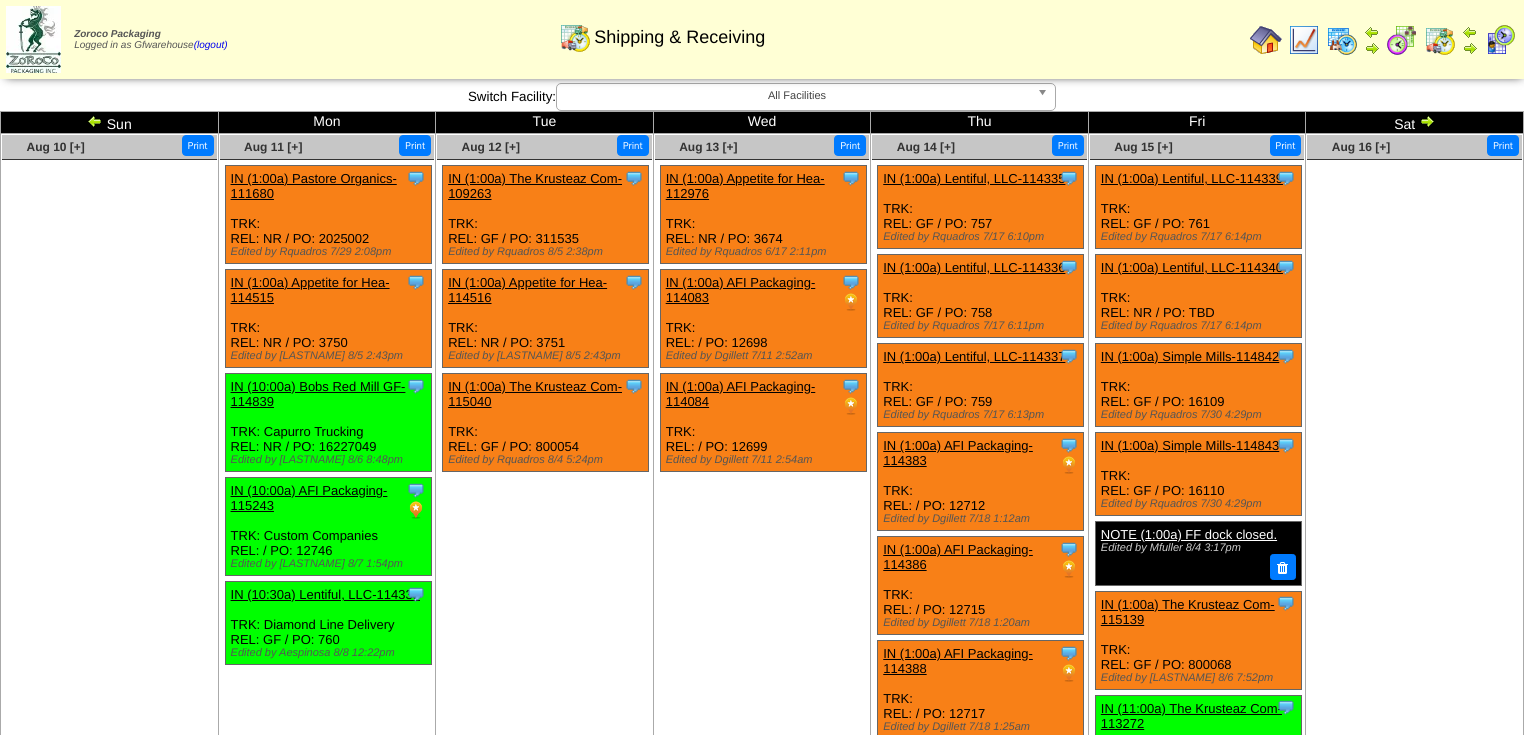 click at bounding box center [95, 121] 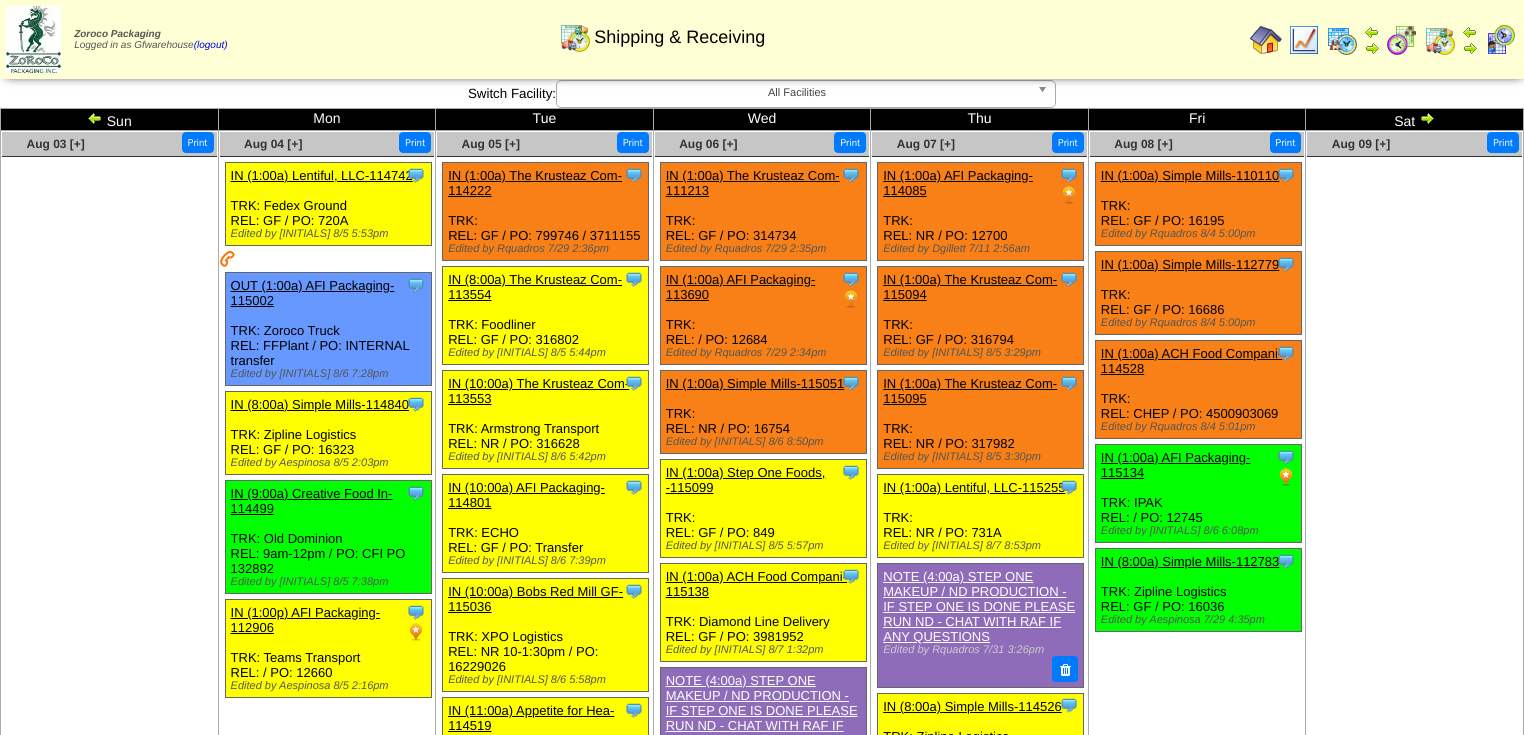 scroll, scrollTop: 0, scrollLeft: 0, axis: both 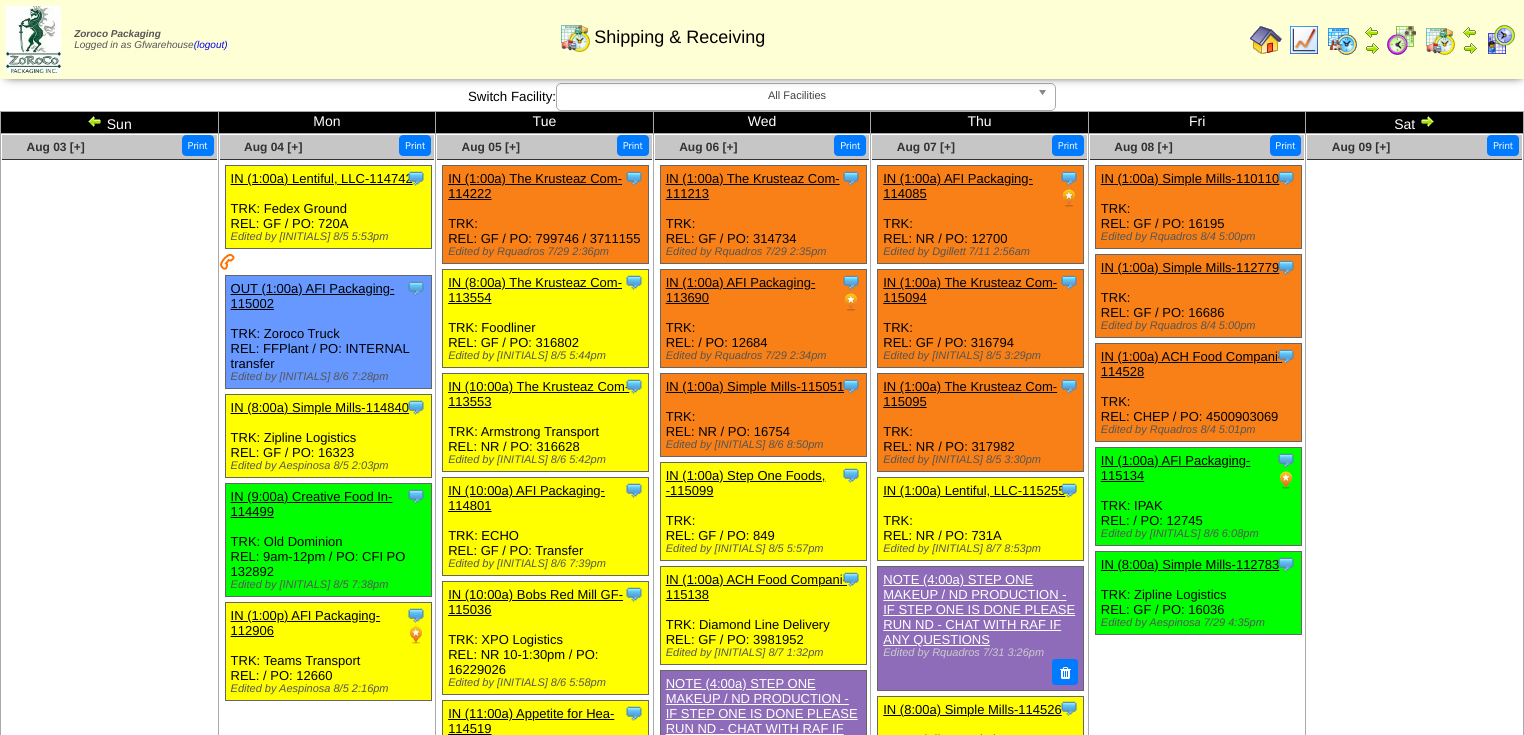 click at bounding box center (1427, 121) 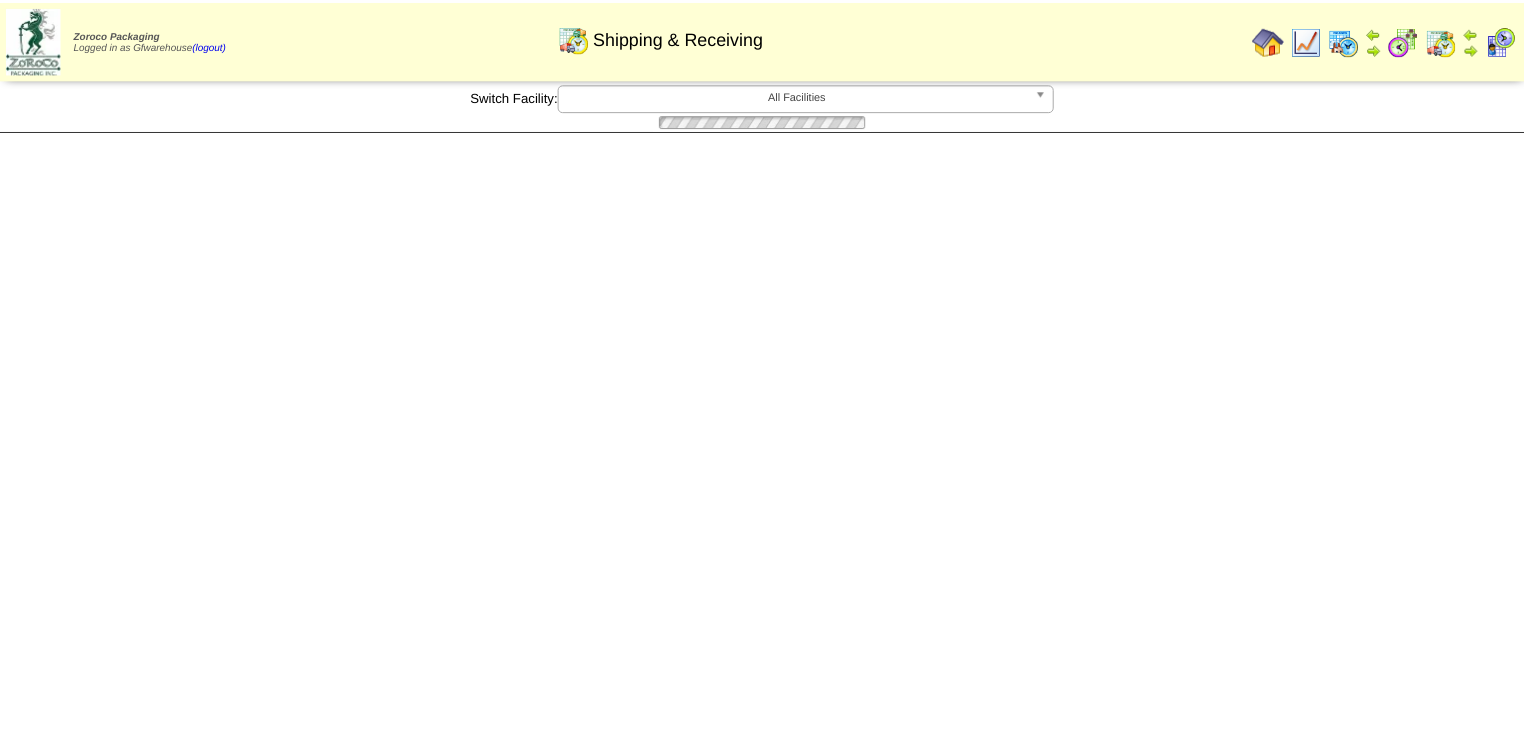 scroll, scrollTop: 0, scrollLeft: 0, axis: both 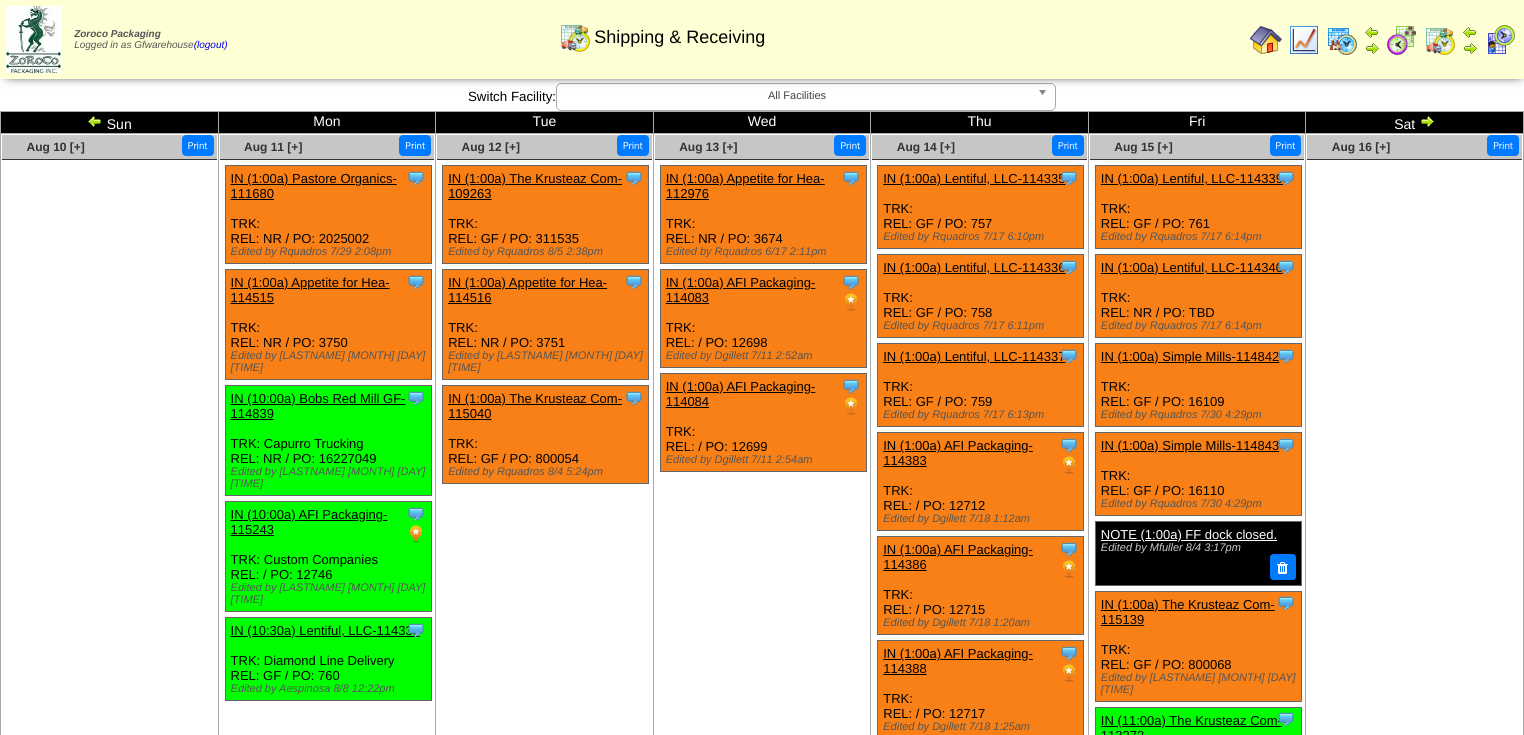 click at bounding box center (1427, 121) 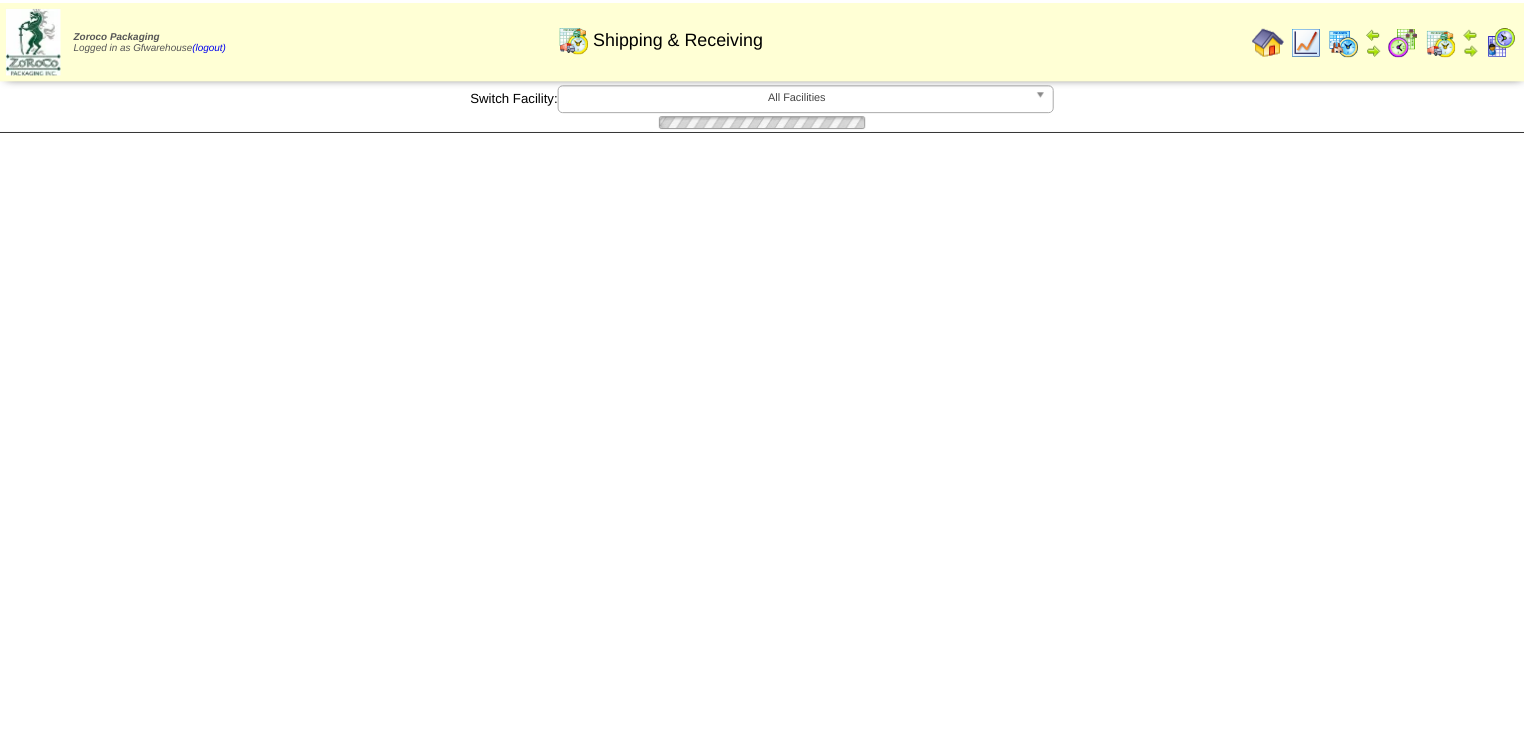 scroll, scrollTop: 0, scrollLeft: 0, axis: both 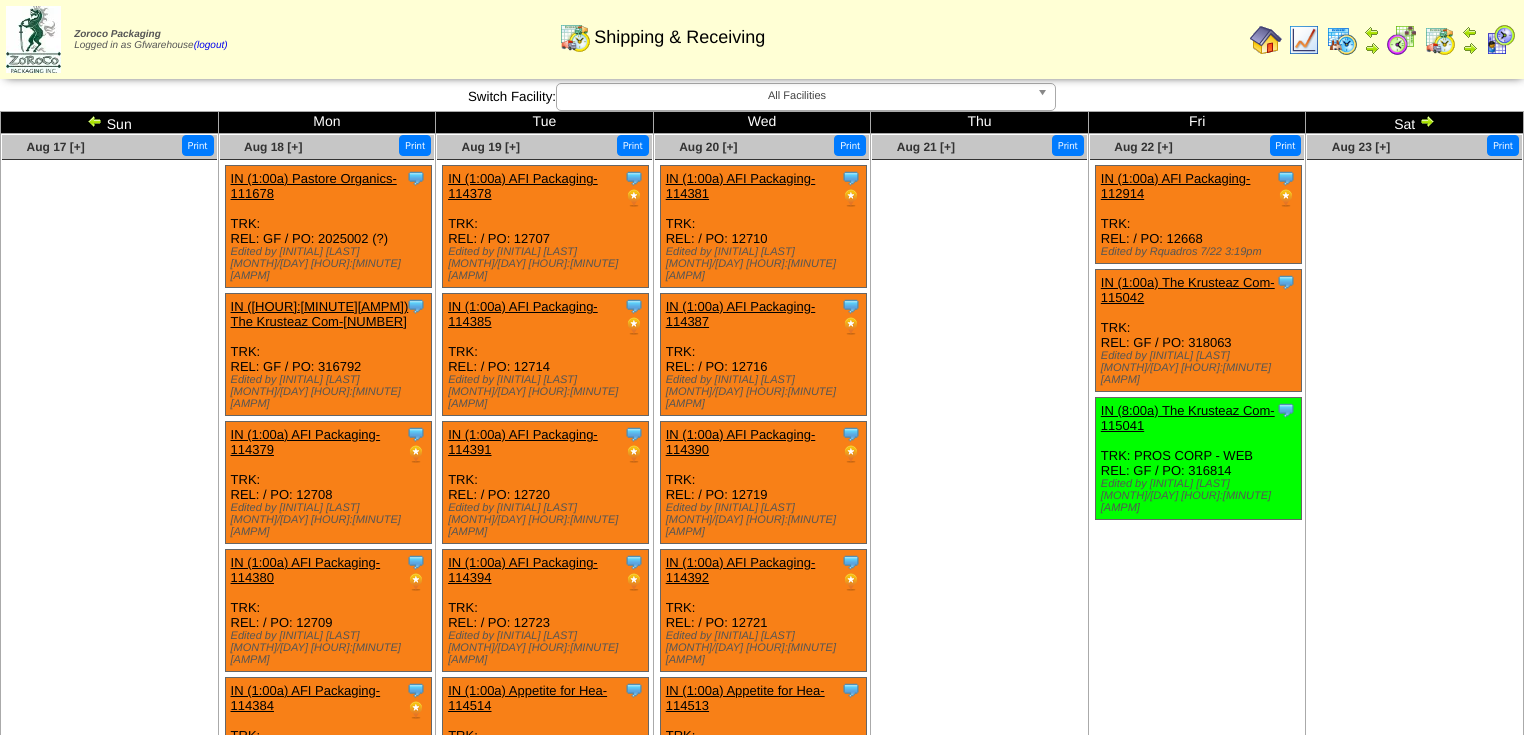 click at bounding box center (95, 121) 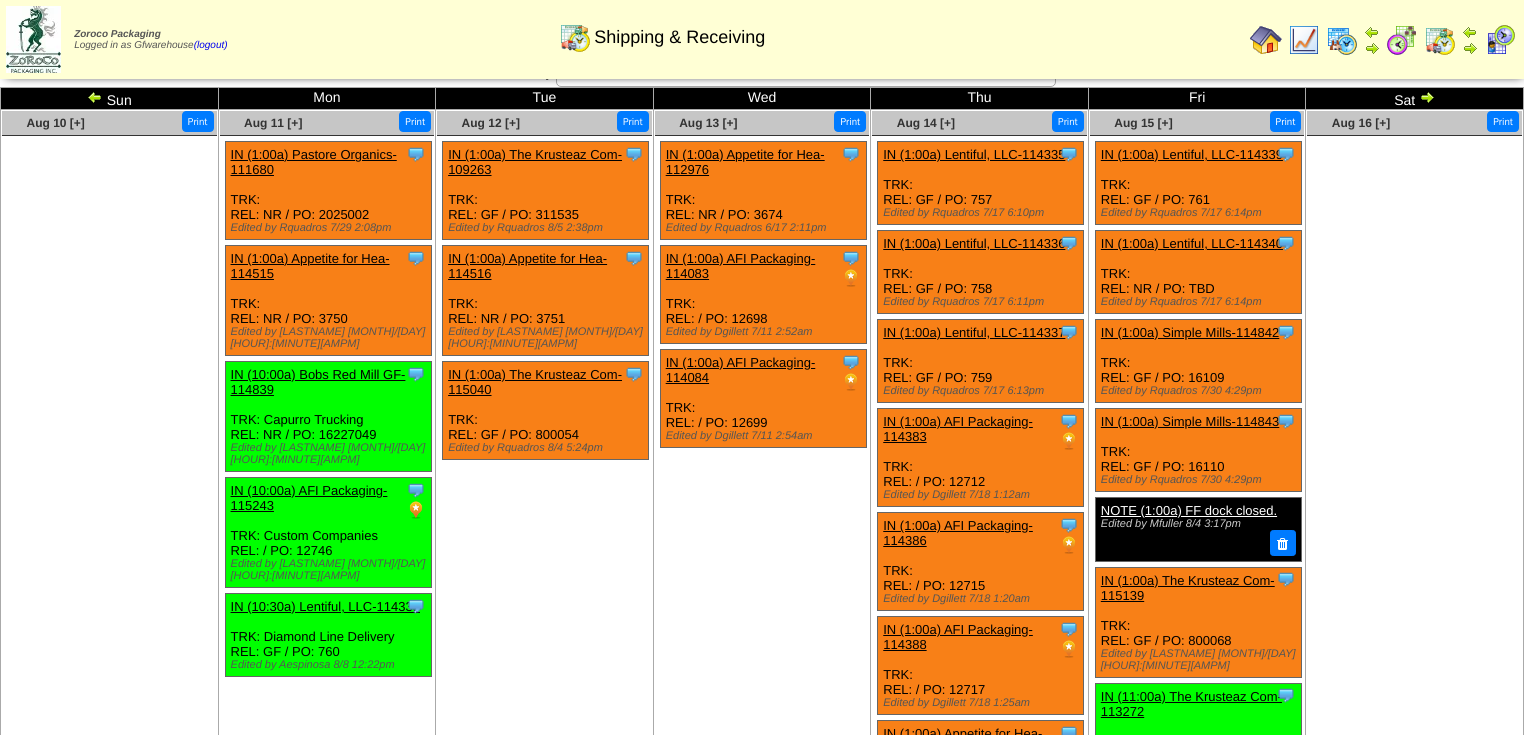 scroll, scrollTop: 0, scrollLeft: 0, axis: both 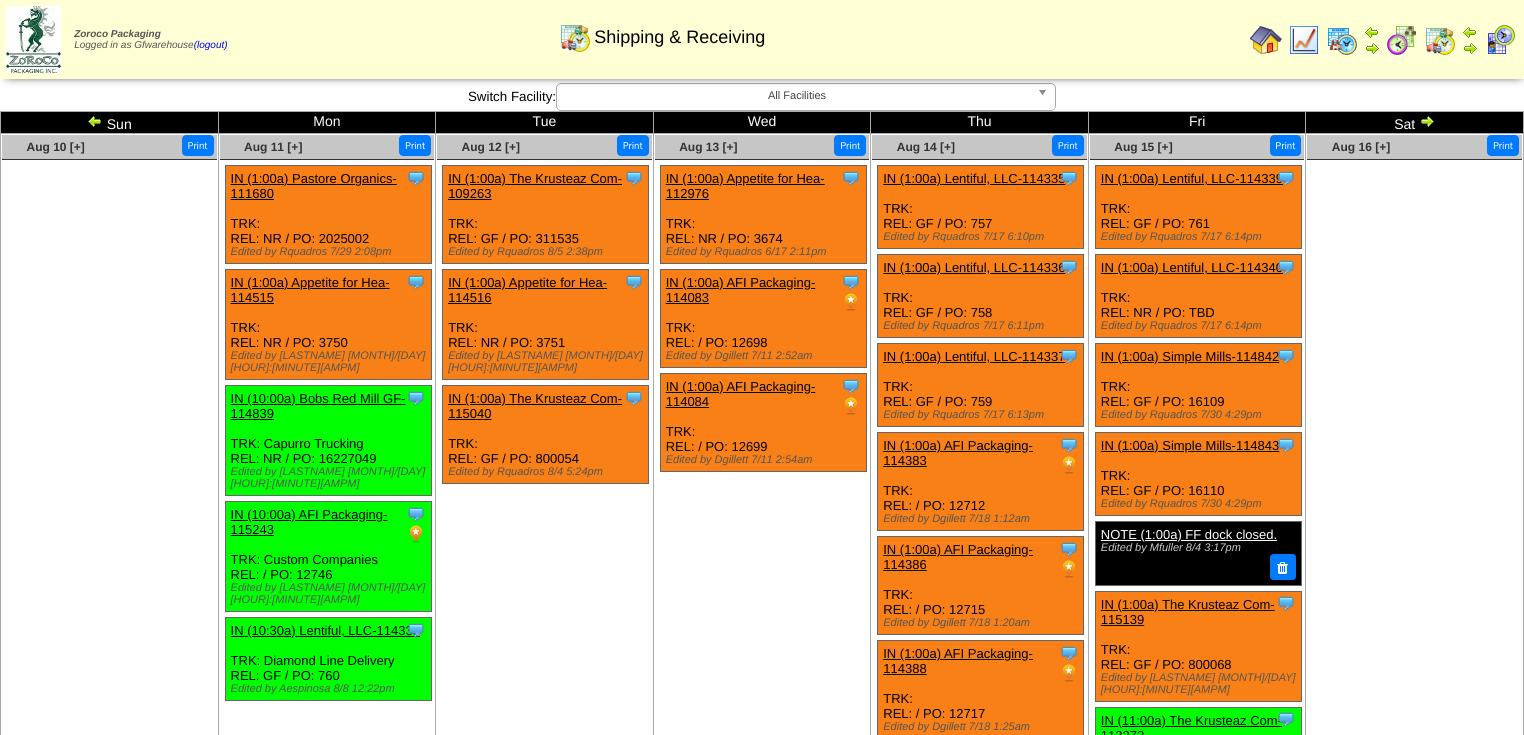click on "IN
(1:00a)
Lentiful, LLC-114339" at bounding box center (1197, 178) 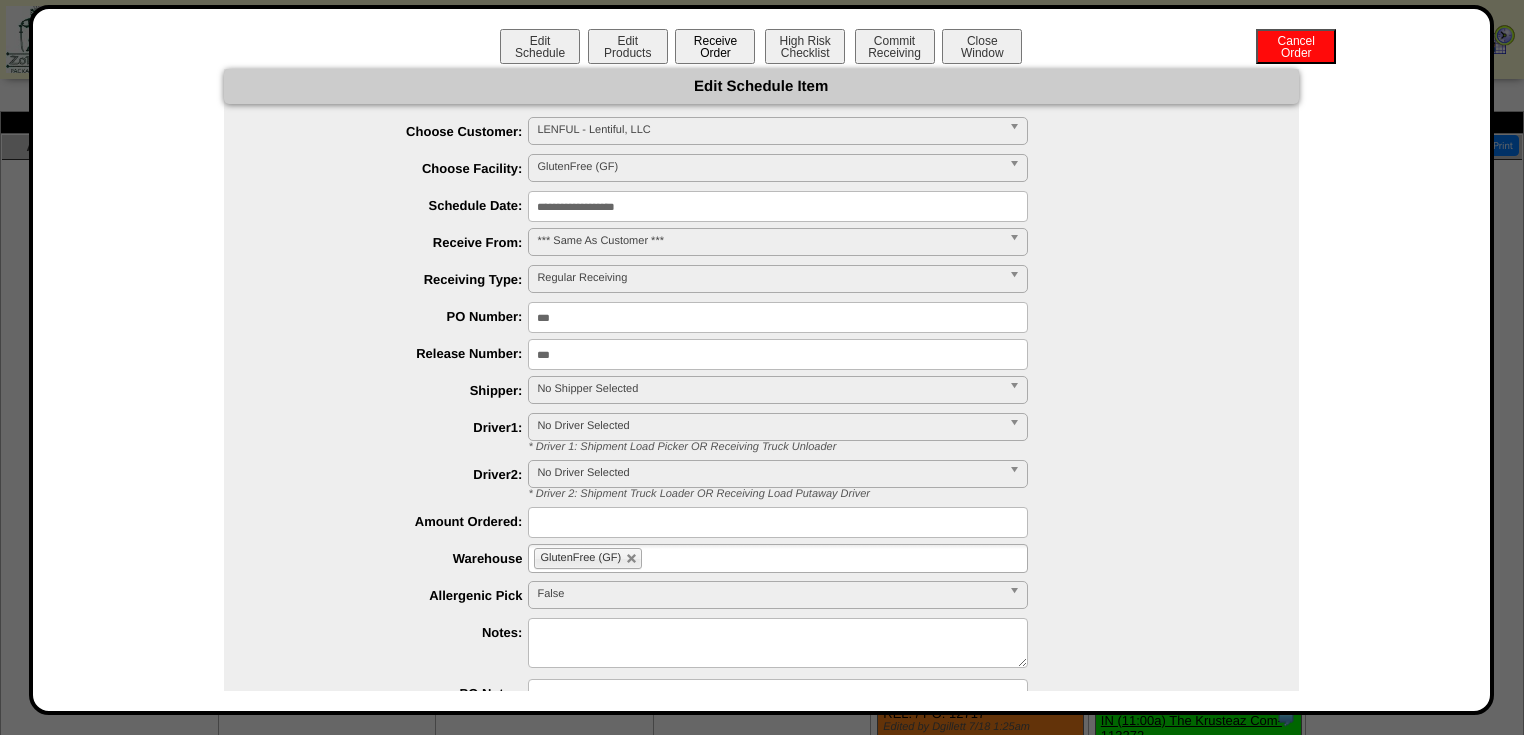 click on "Receive Order" at bounding box center [715, 46] 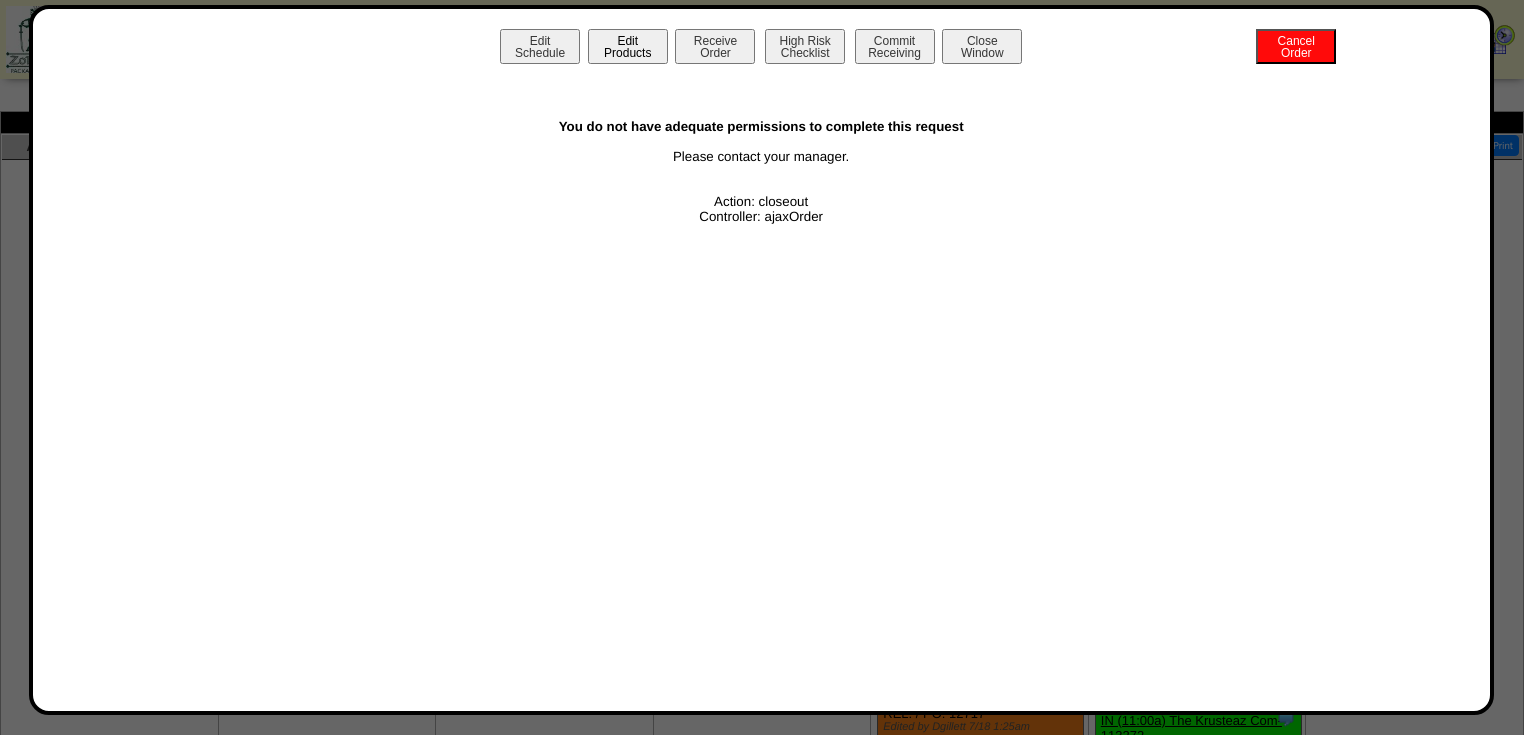 click on "Edit Products" at bounding box center [628, 46] 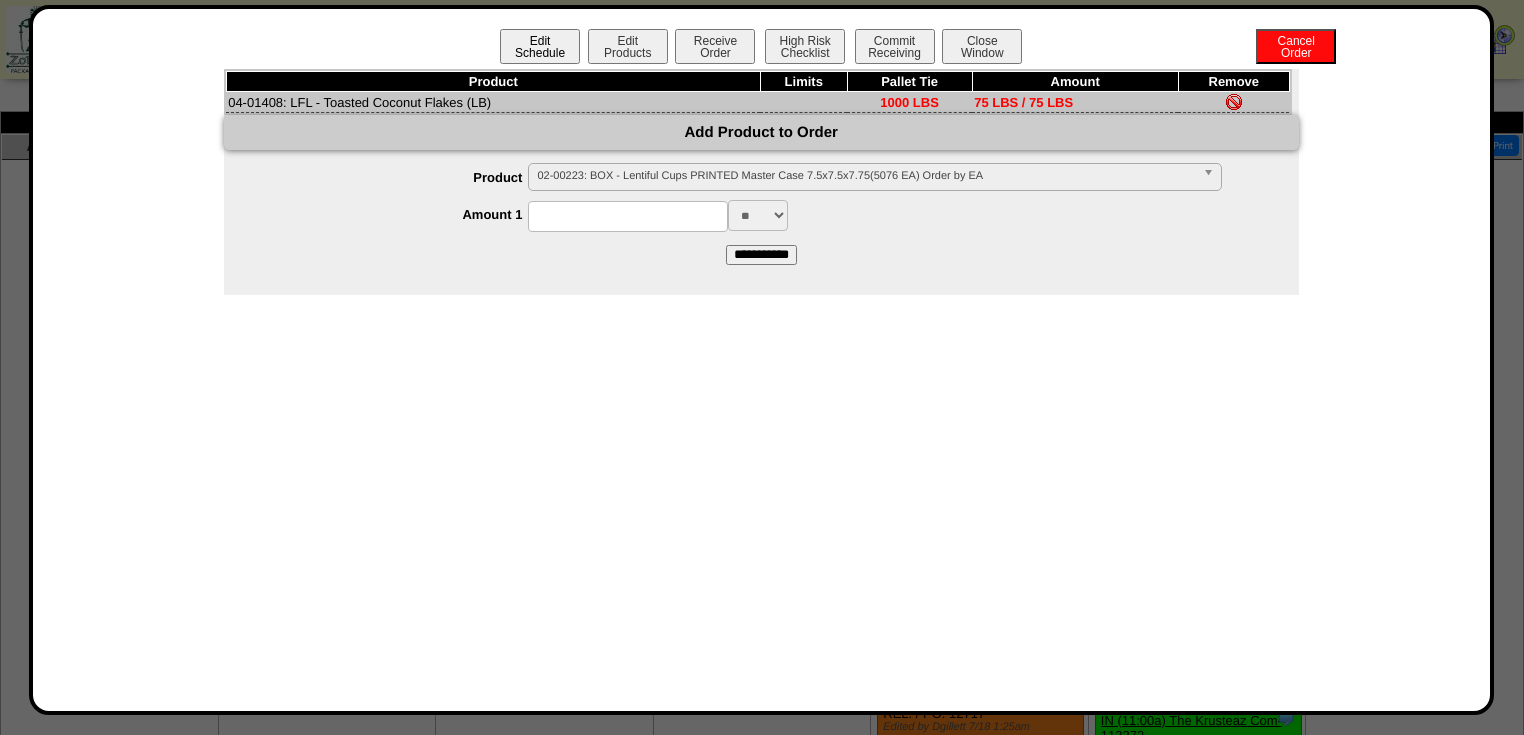 click on "Edit Schedule" at bounding box center (540, 46) 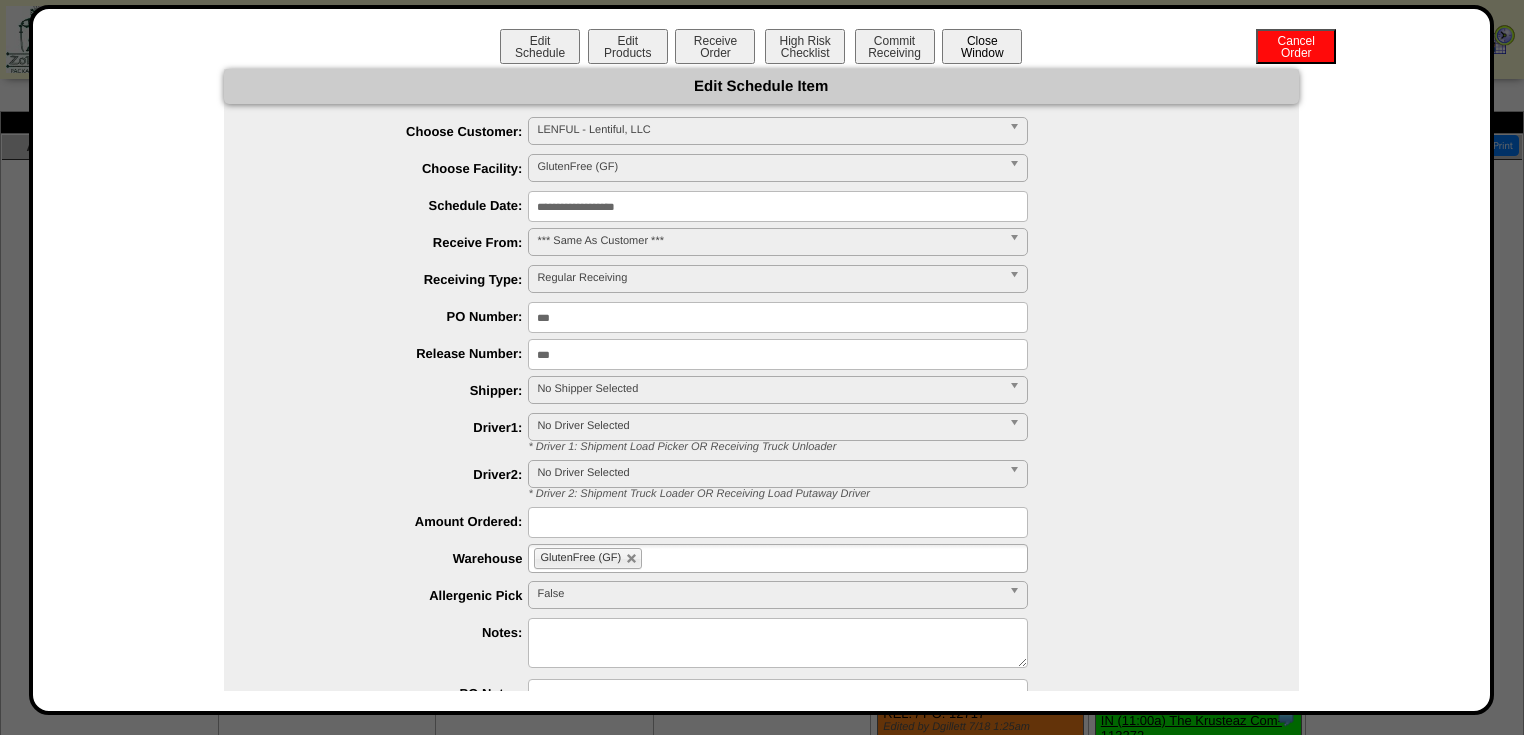 click on "Close Window" at bounding box center [982, 46] 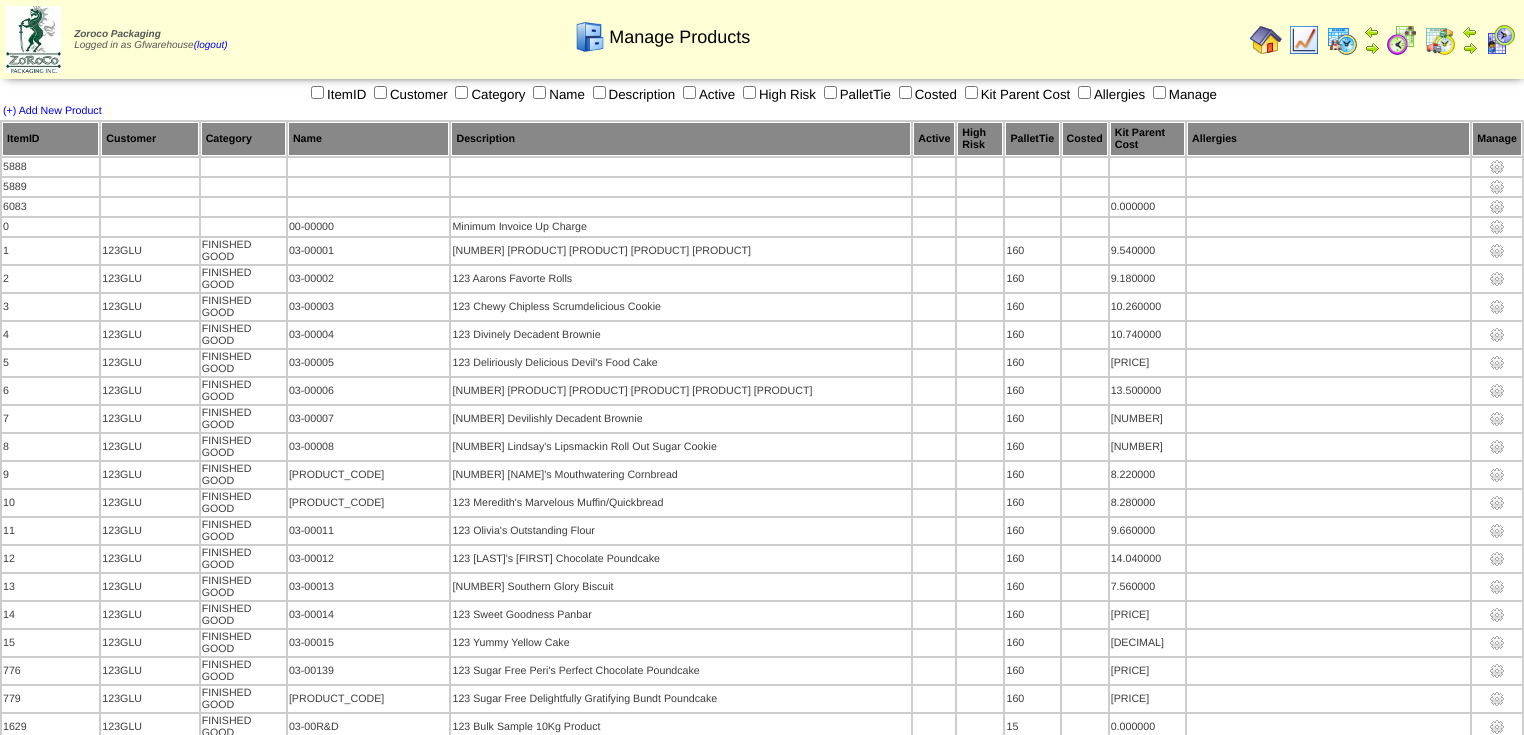 scroll, scrollTop: 0, scrollLeft: 0, axis: both 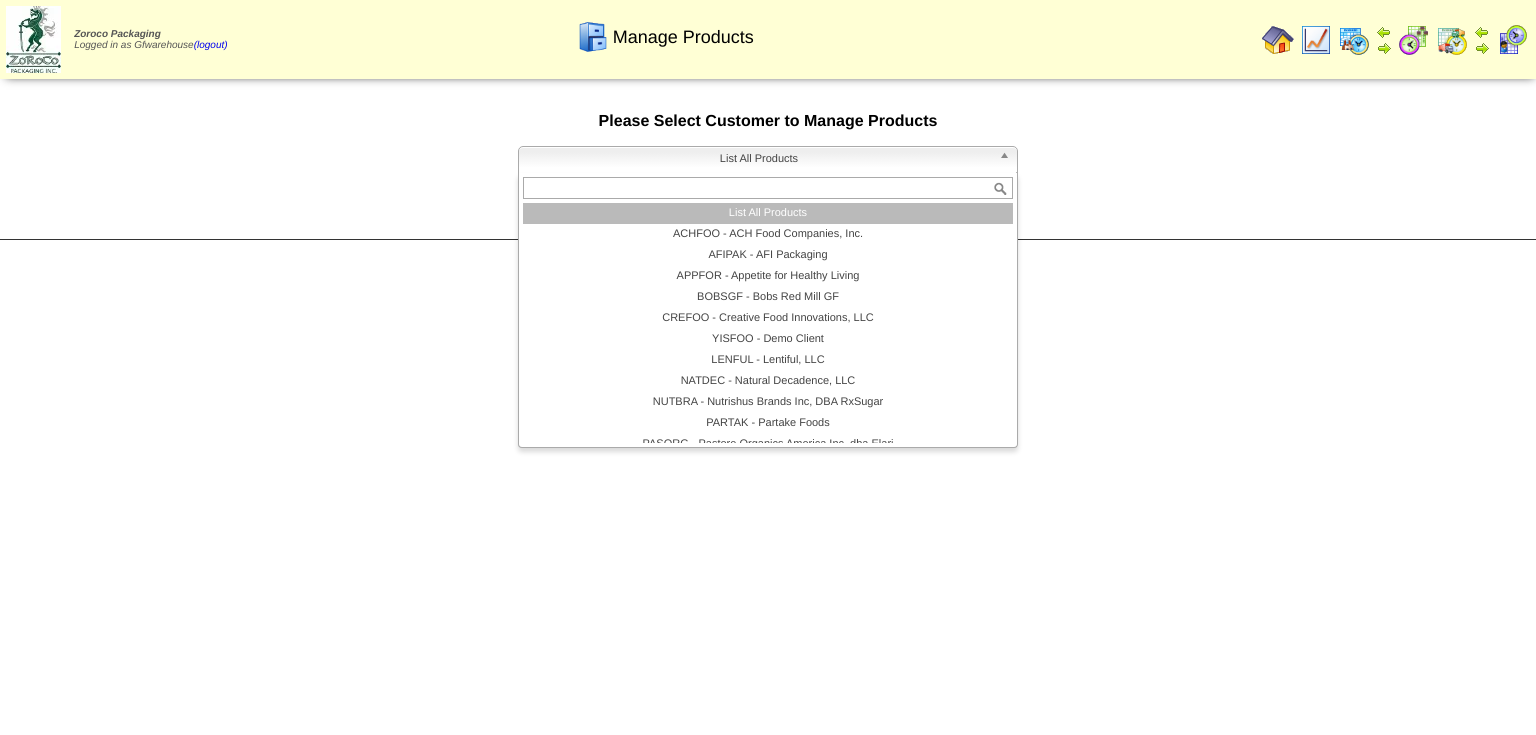 click at bounding box center (1008, 160) 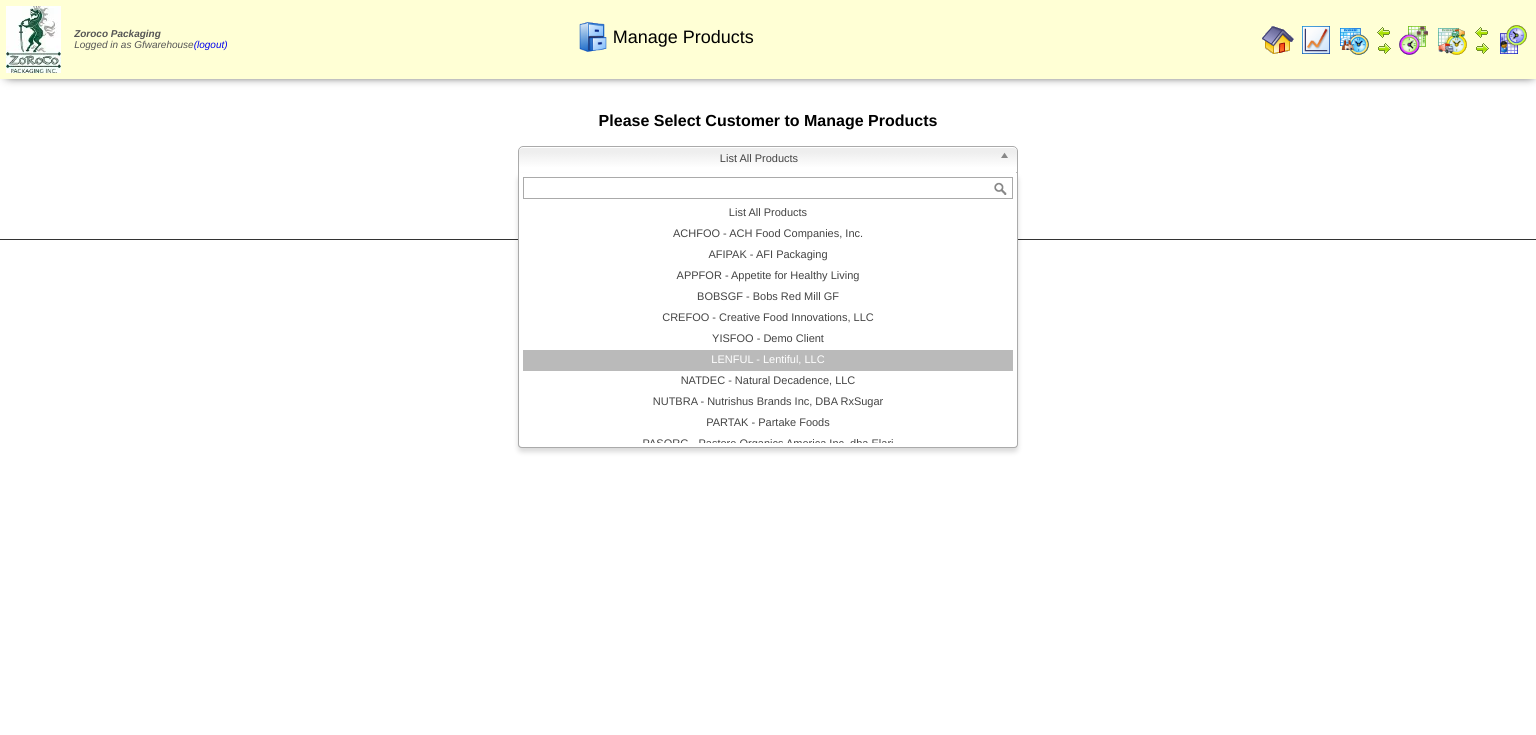 click on "LENFUL - Lentiful, LLC" at bounding box center [768, 360] 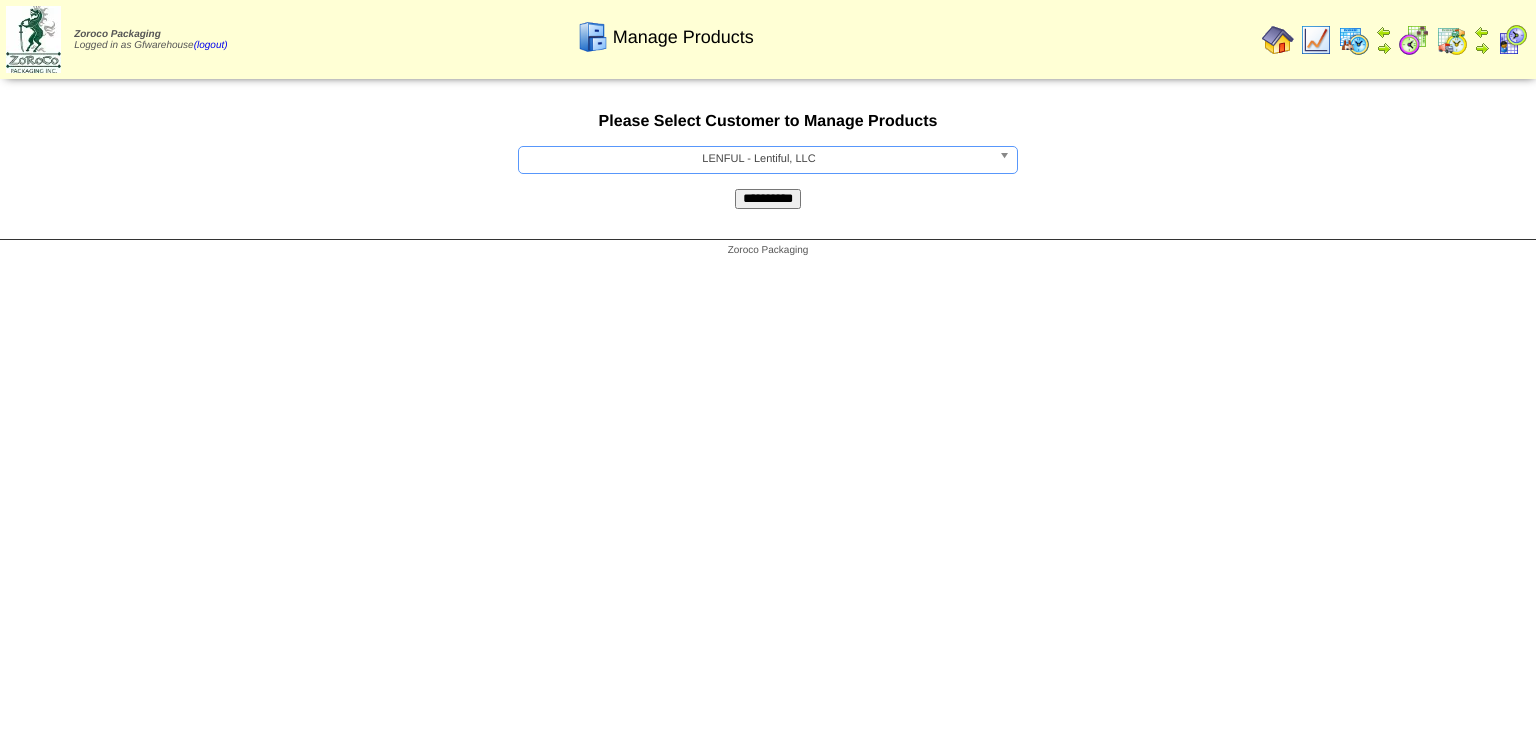 click on "**********" at bounding box center (768, 199) 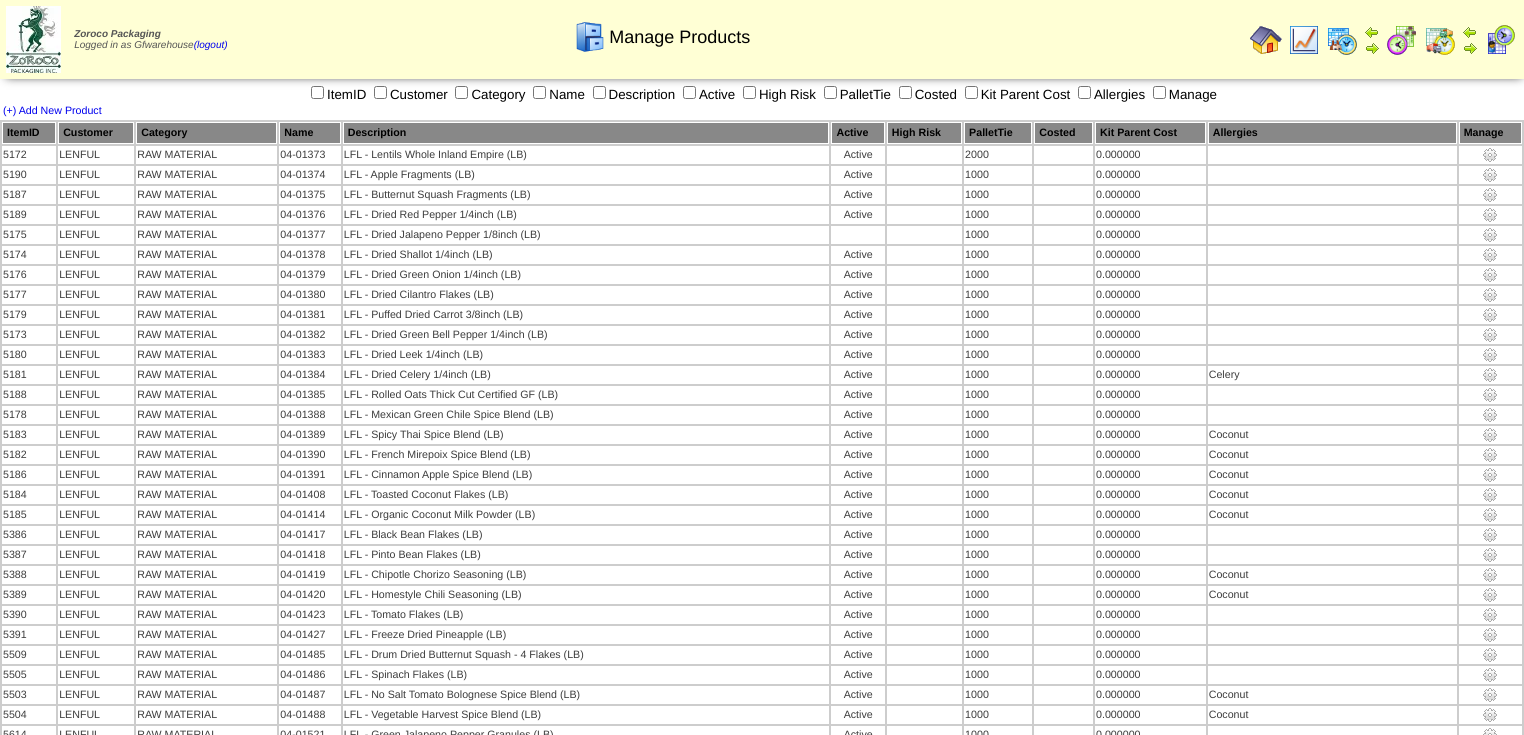 scroll, scrollTop: 0, scrollLeft: 0, axis: both 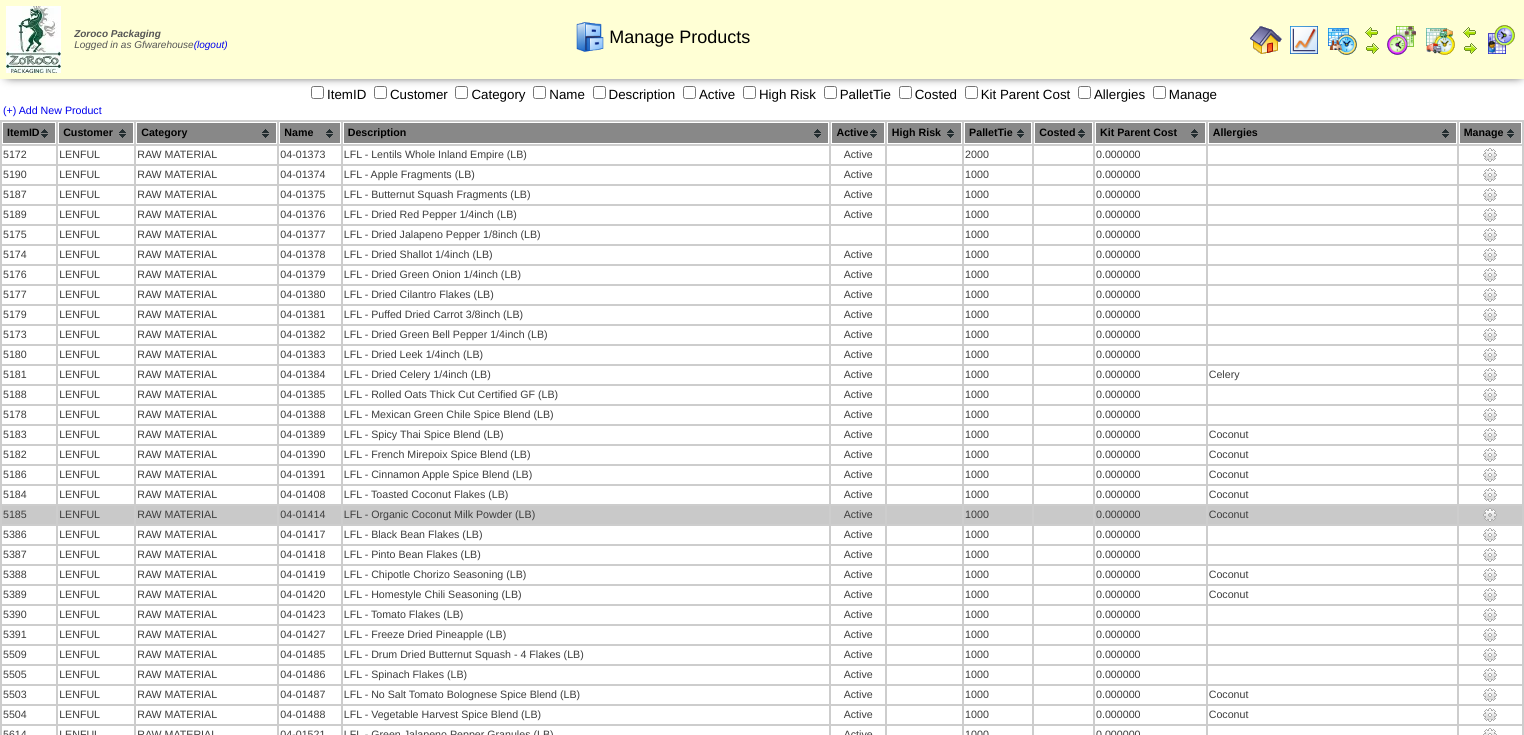 drag, startPoint x: 532, startPoint y: 512, endPoint x: 534, endPoint y: 502, distance: 10.198039 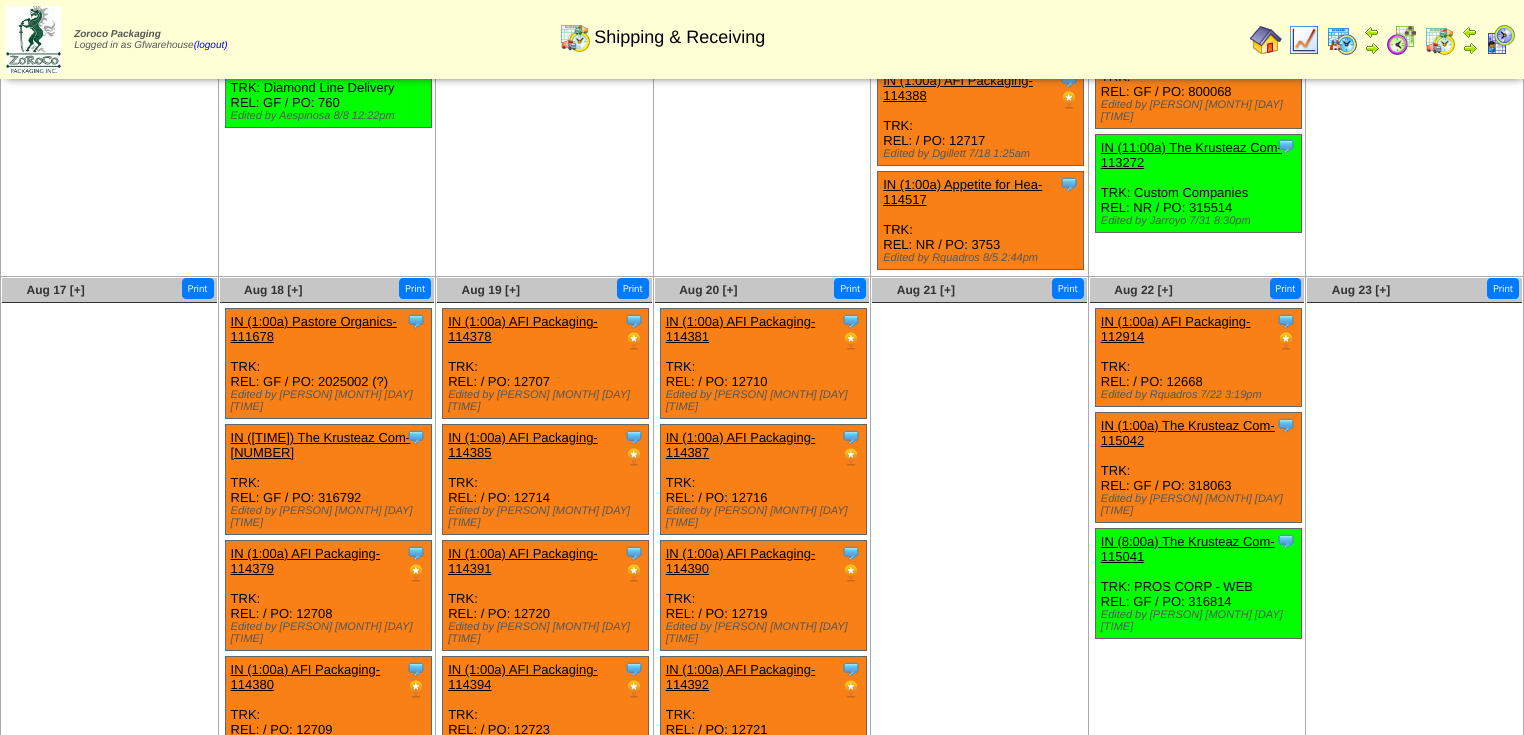 scroll, scrollTop: 0, scrollLeft: 0, axis: both 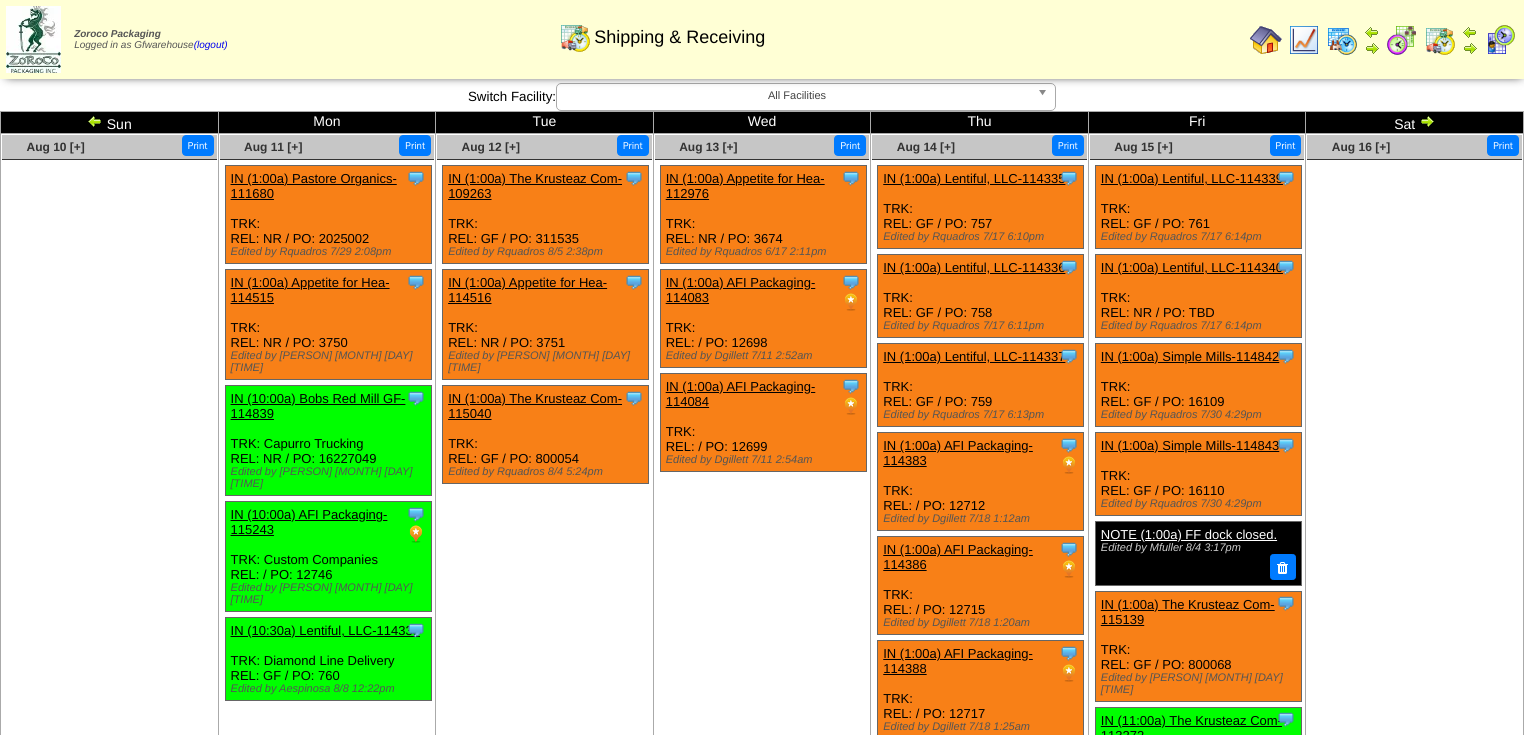 click at bounding box center (1427, 121) 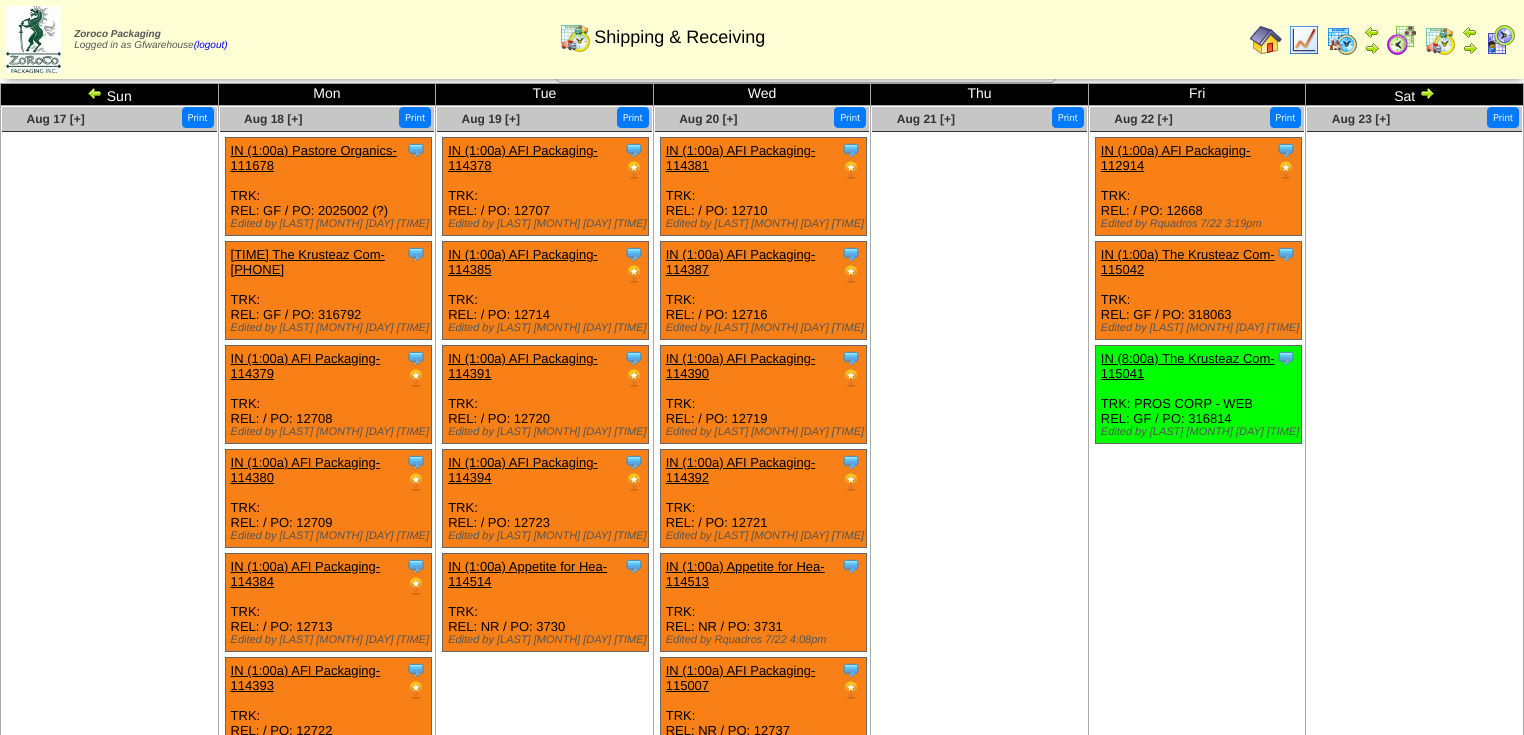 scroll, scrollTop: 0, scrollLeft: 0, axis: both 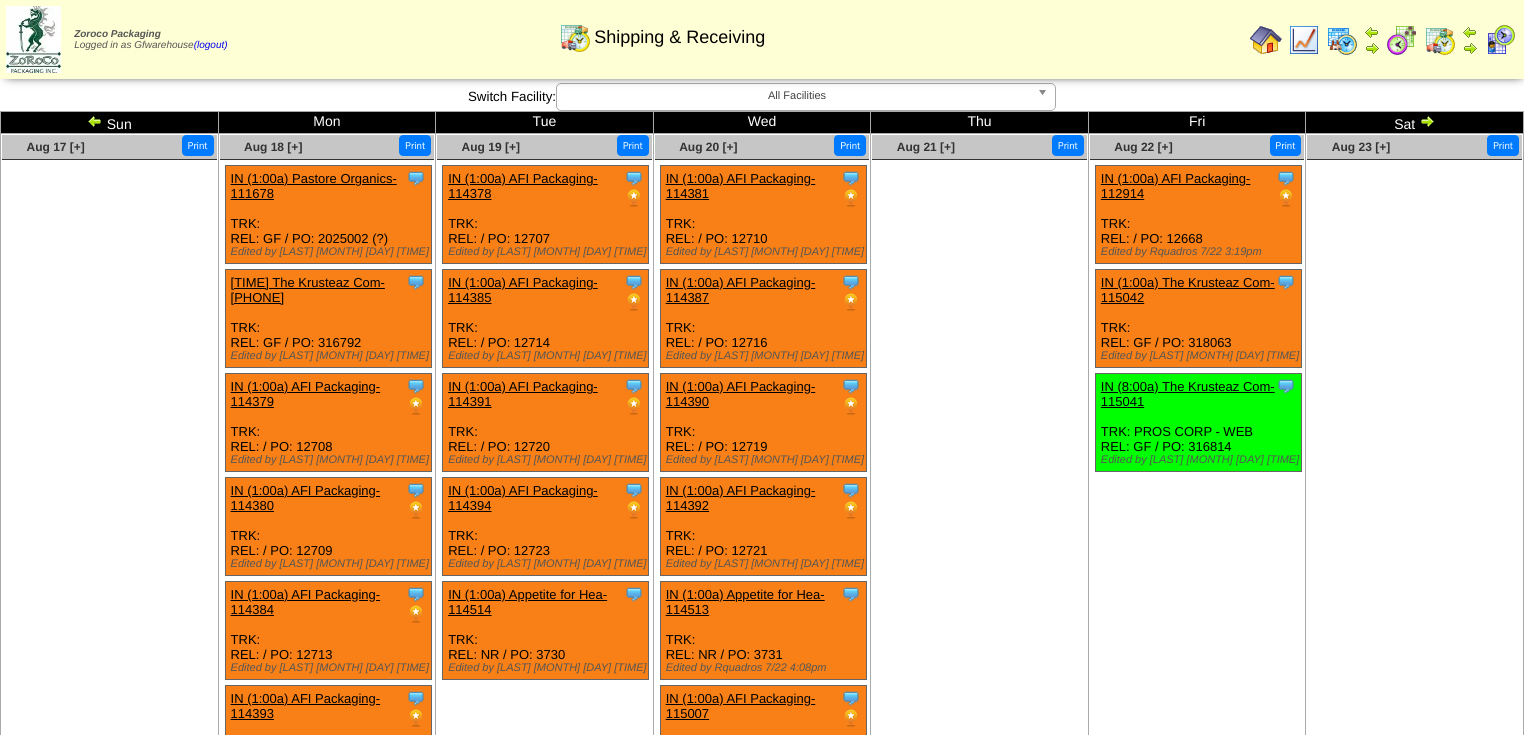 click at bounding box center (95, 121) 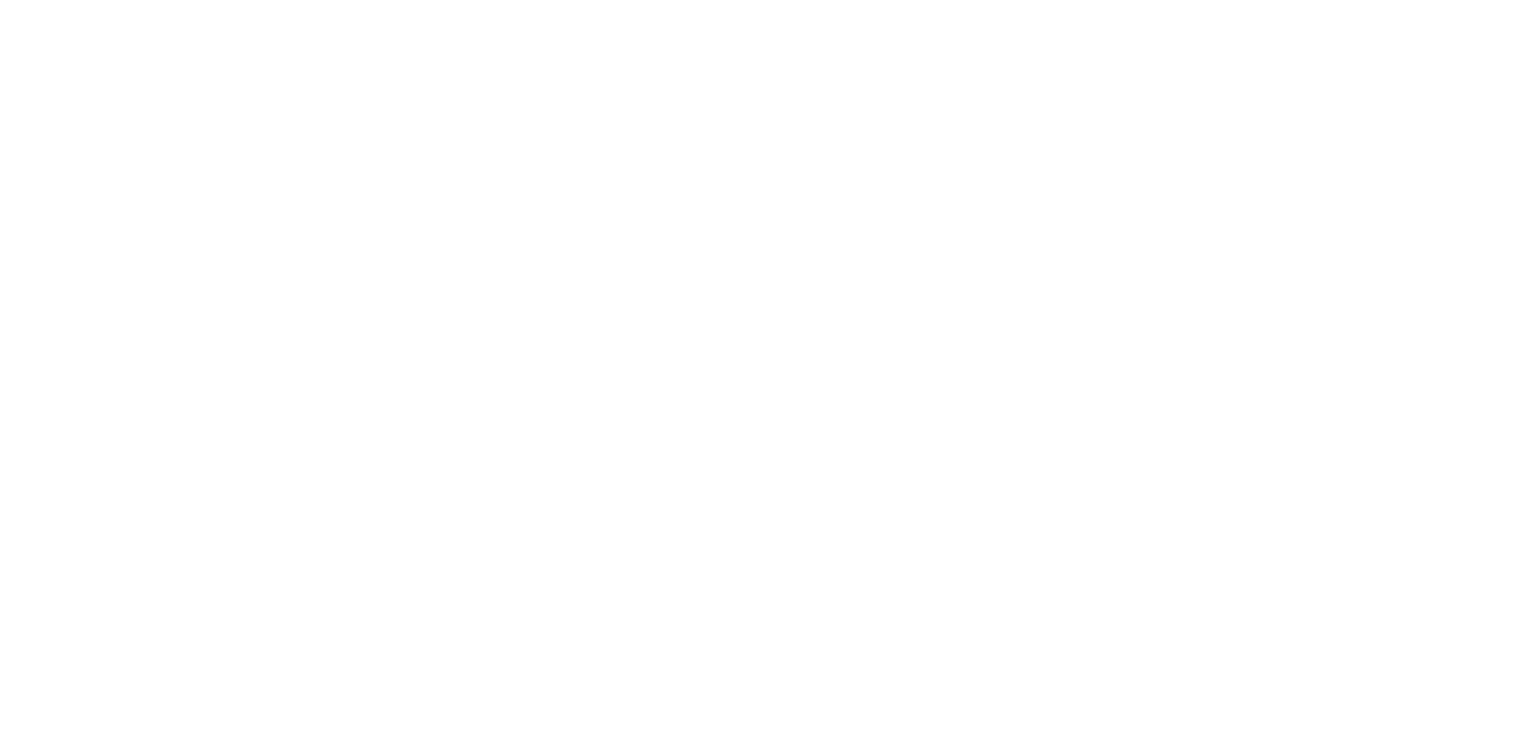 scroll, scrollTop: 0, scrollLeft: 0, axis: both 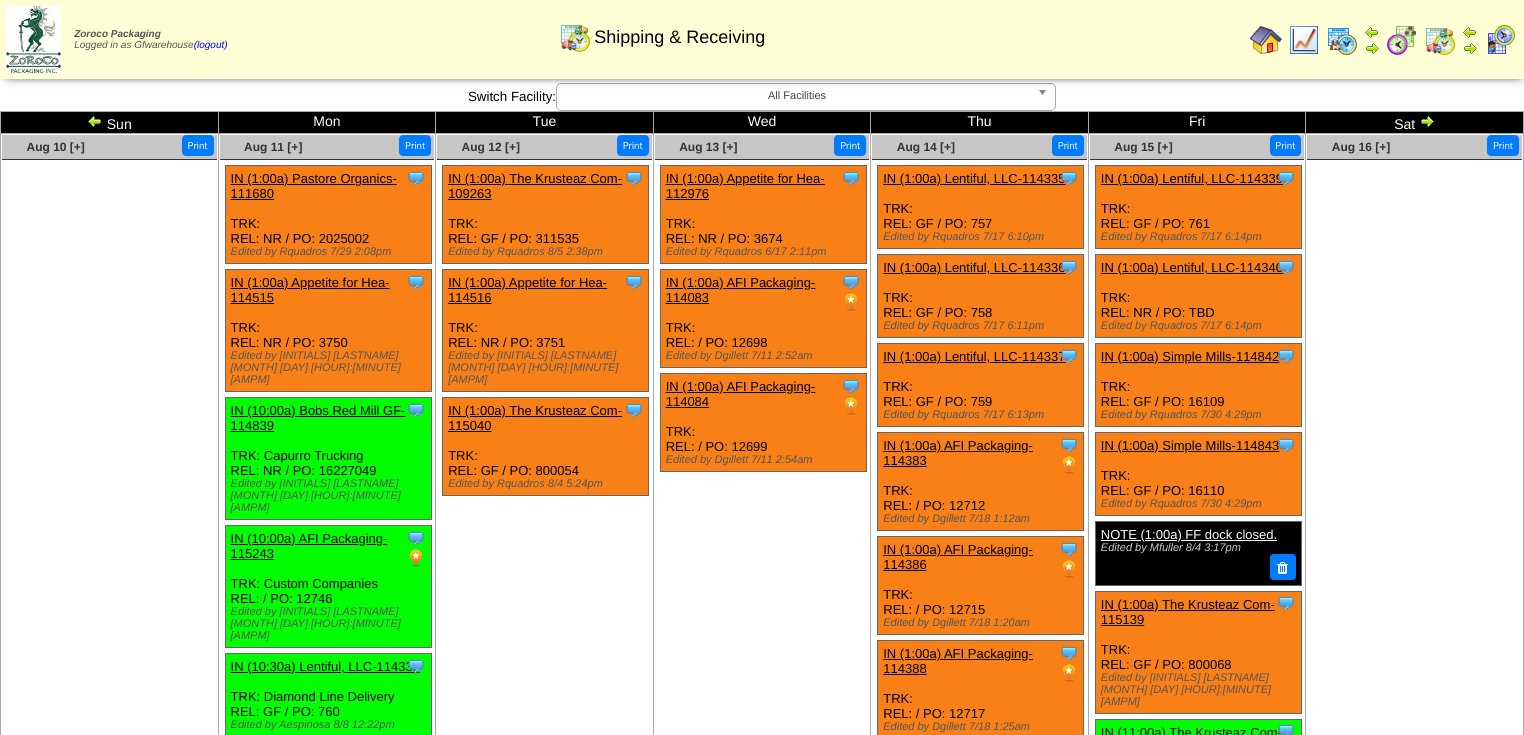 click at bounding box center [95, 121] 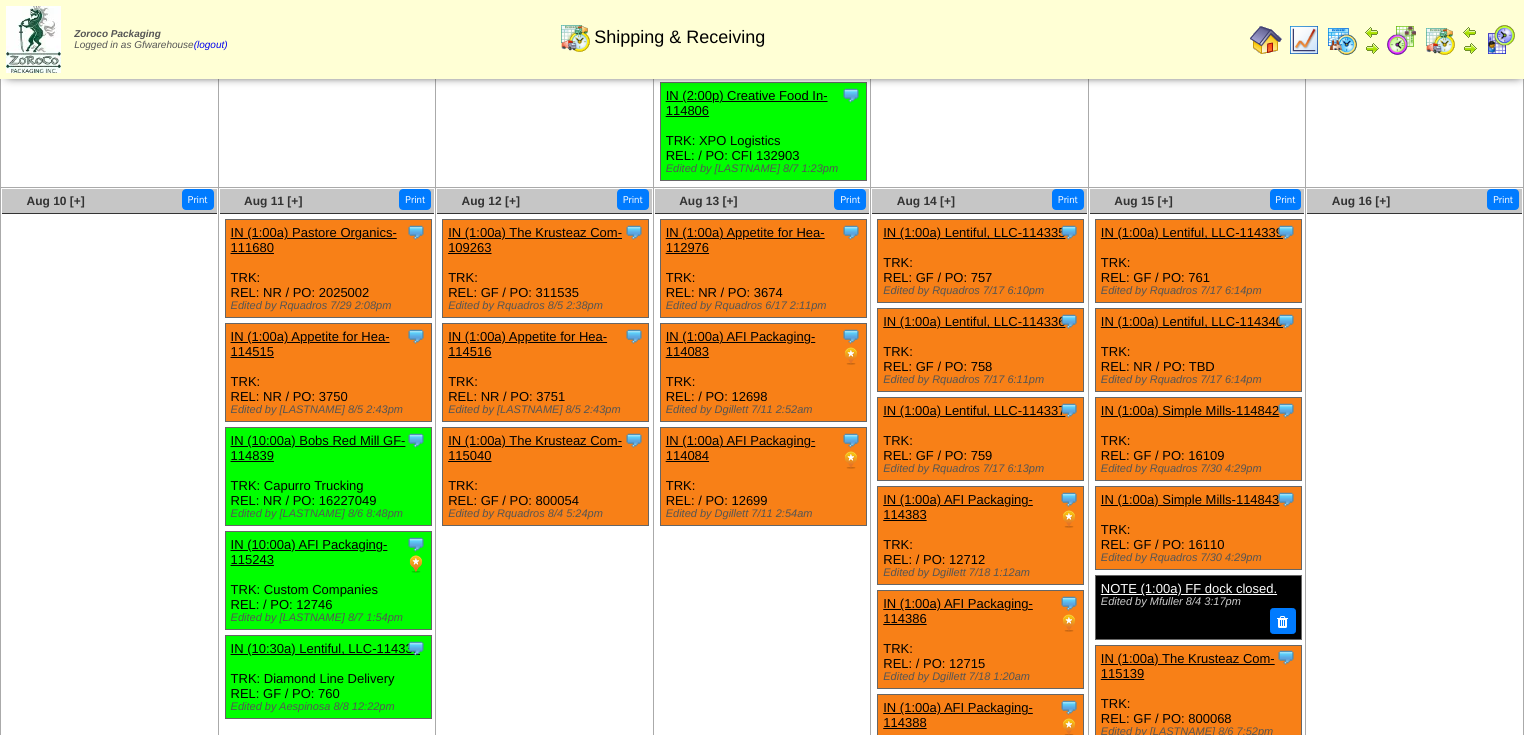 scroll, scrollTop: 1360, scrollLeft: 0, axis: vertical 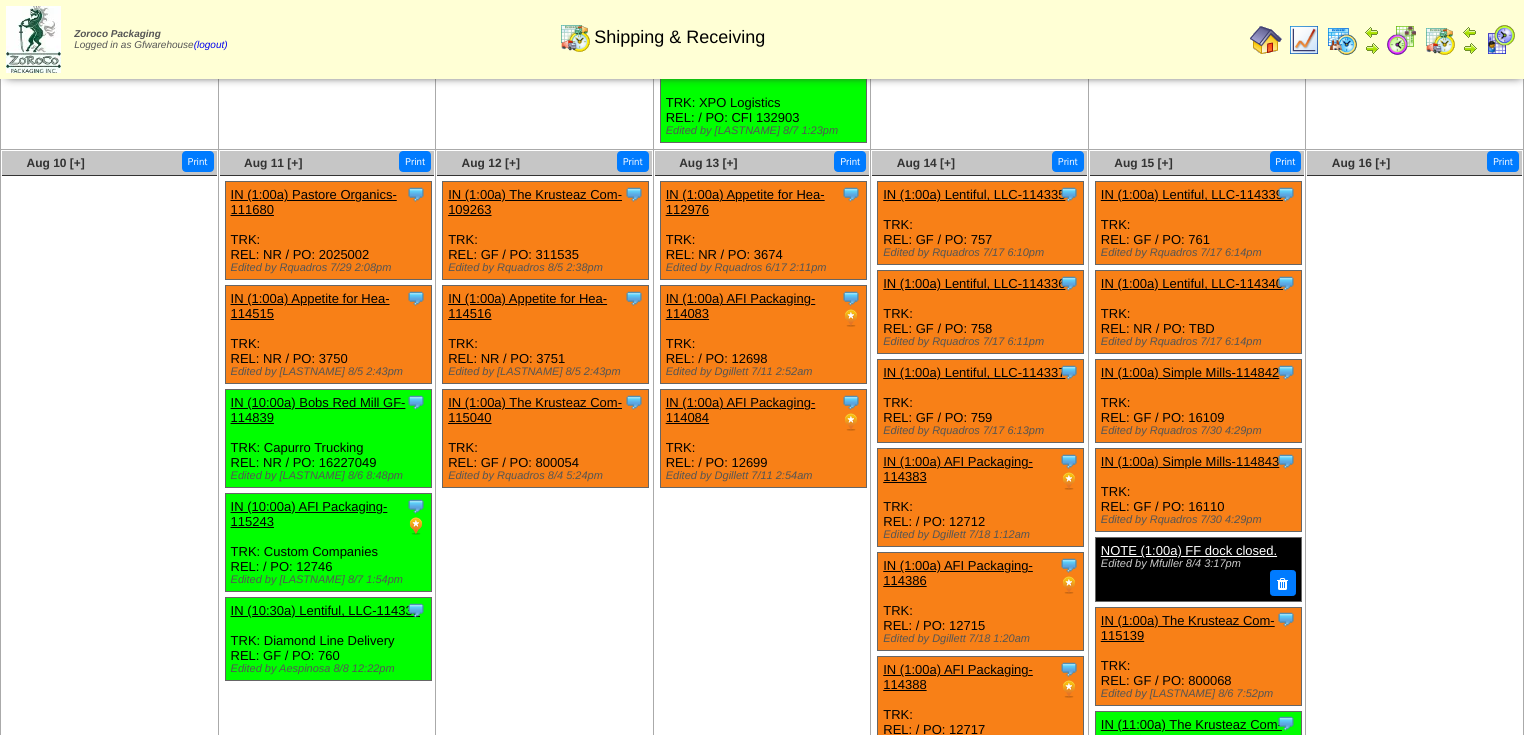 click on "Clone Item
IN
(1:00a)
Lentiful, LLC-114340
Lentiful, LLC
ScheduleID: 114340
10000 EA:
02-00223
(BOX - Lentiful Cups PRINTED Master Case 7.5x7.5x7.75)
Total
10000
Order #
114340
Release #
NR
PO # TBD" at bounding box center [1198, 312] 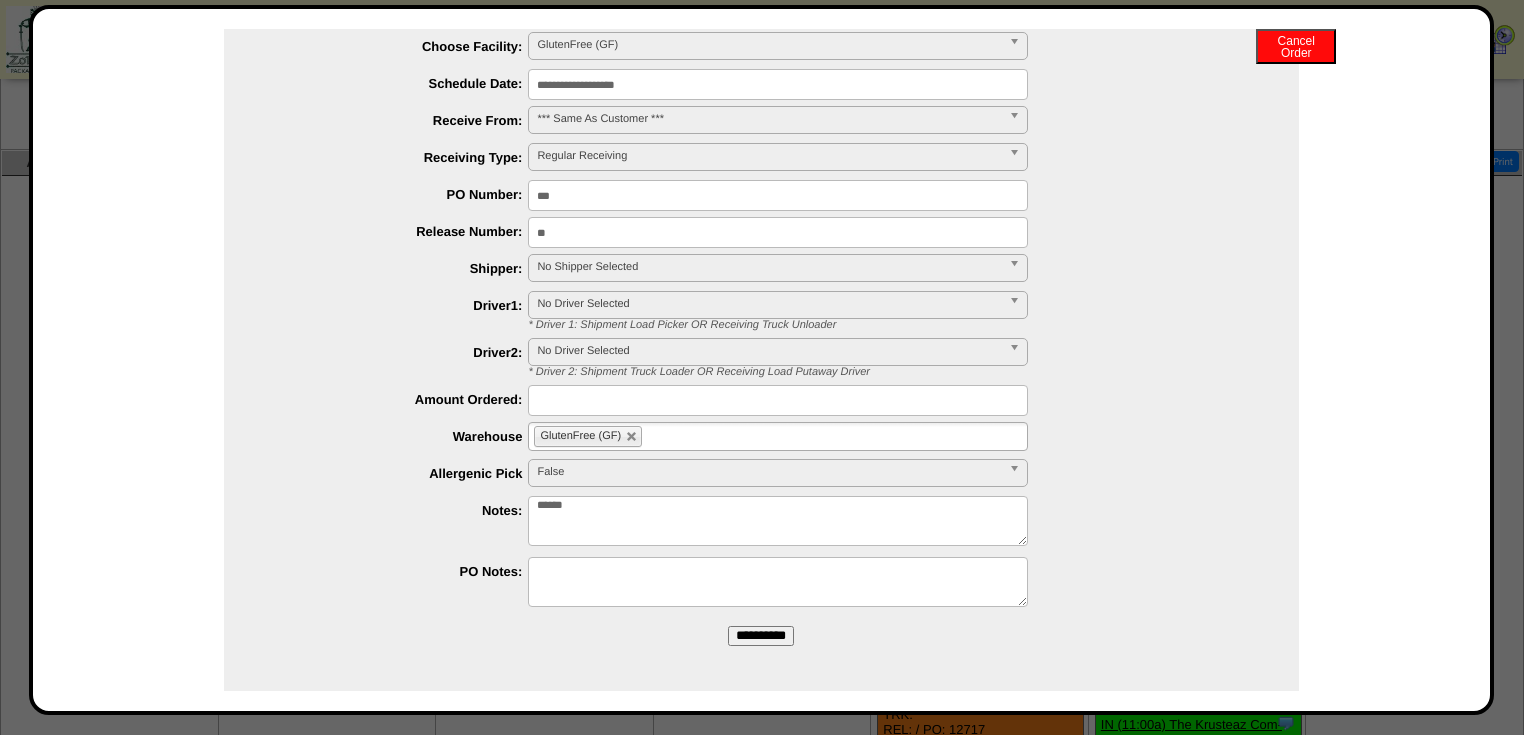 scroll, scrollTop: 0, scrollLeft: 0, axis: both 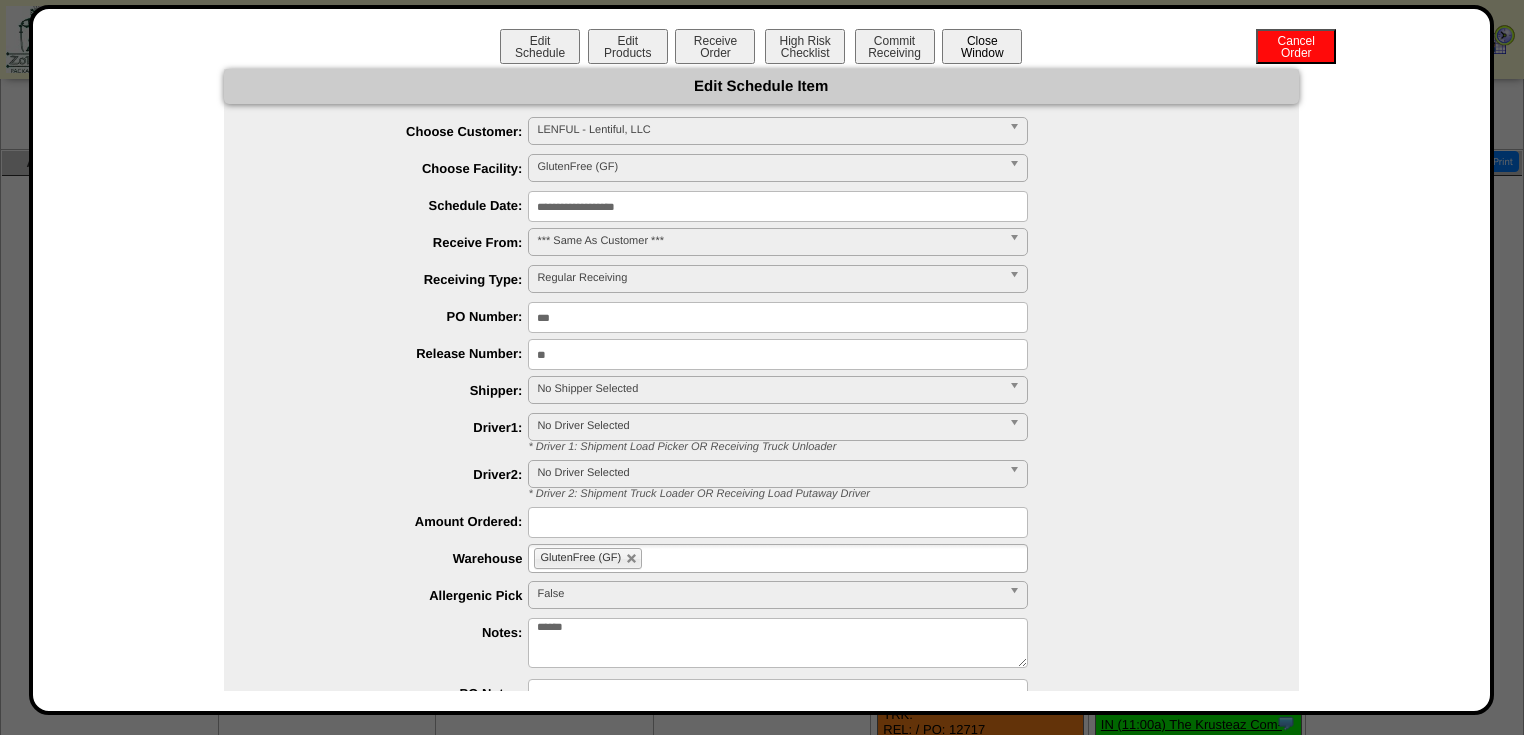 click on "Close Window" at bounding box center [982, 46] 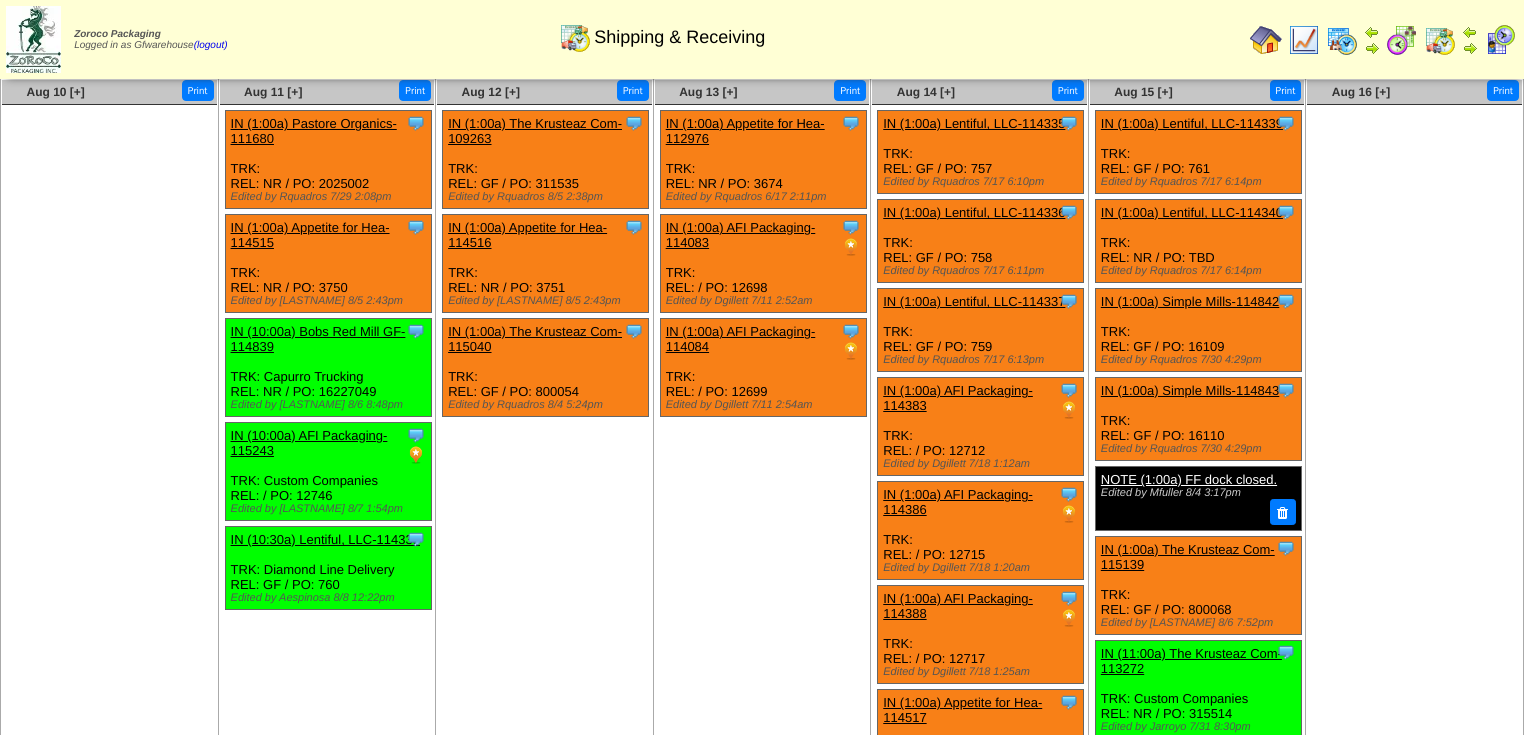 scroll, scrollTop: 1440, scrollLeft: 0, axis: vertical 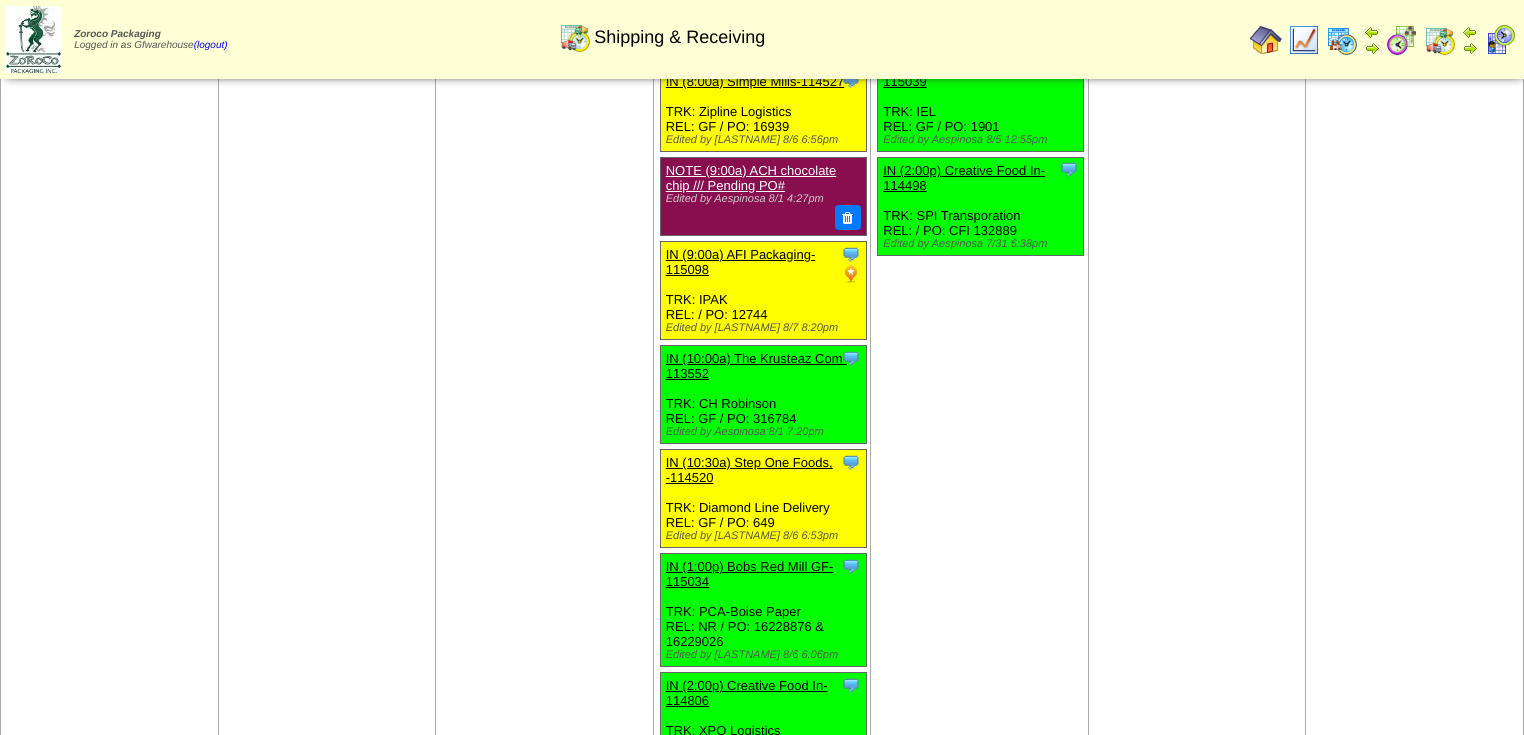 click on "Aug 03                        [+]
Print" at bounding box center (110, 90) 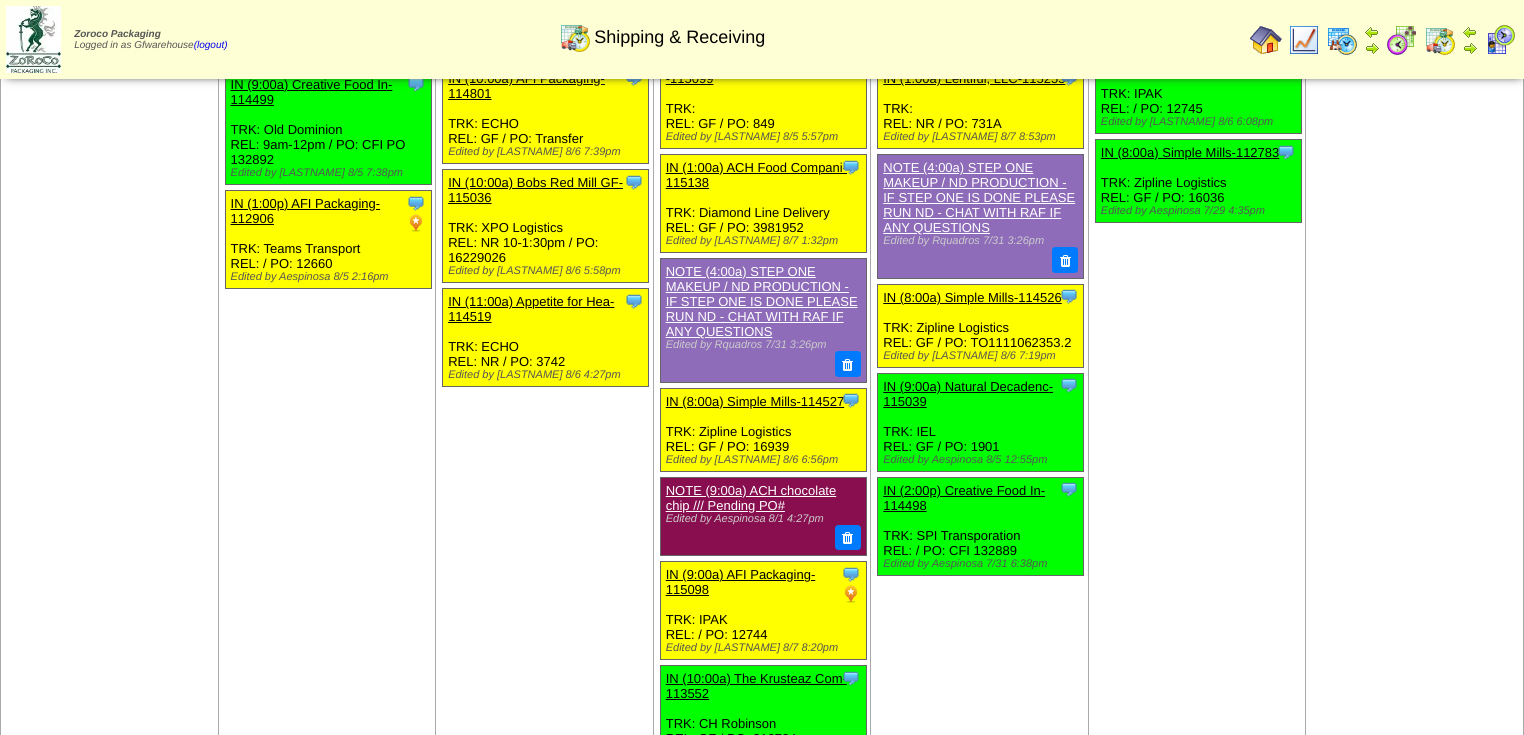 scroll, scrollTop: 332, scrollLeft: 0, axis: vertical 